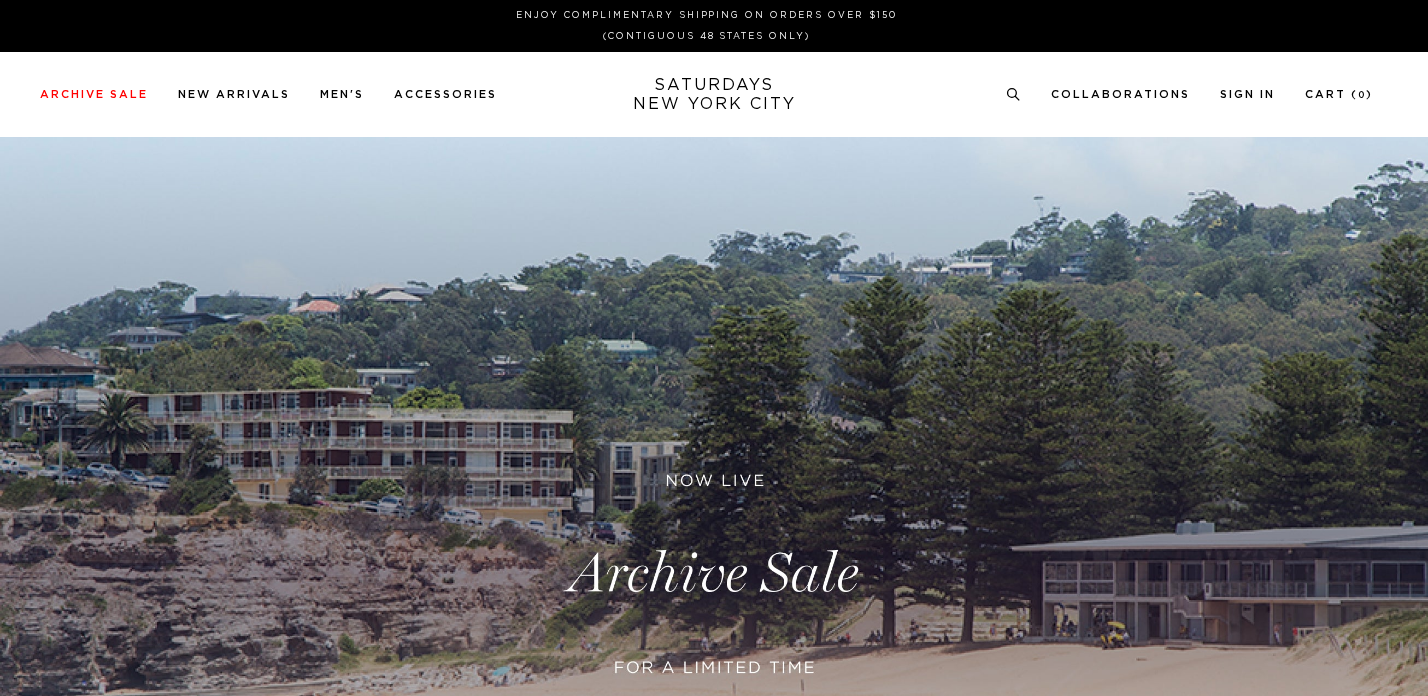 scroll, scrollTop: 0, scrollLeft: 0, axis: both 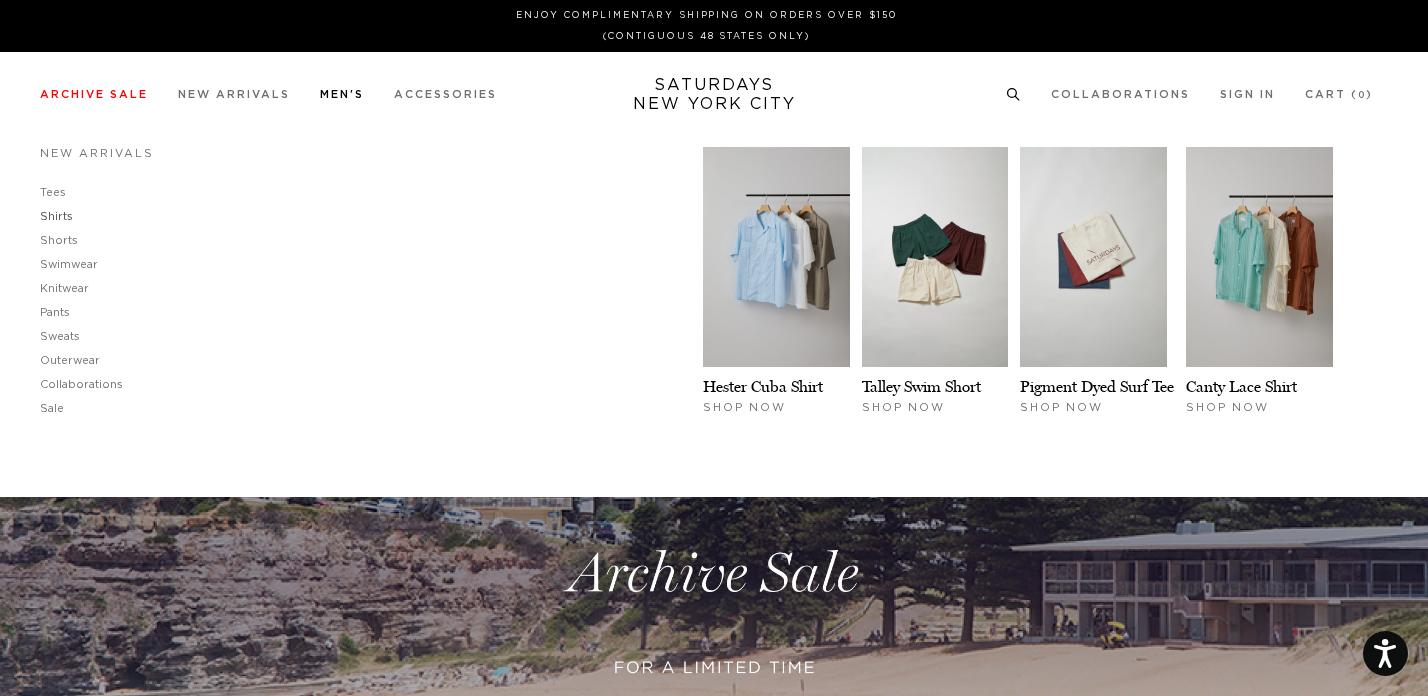 click on "Shirts" at bounding box center [56, 216] 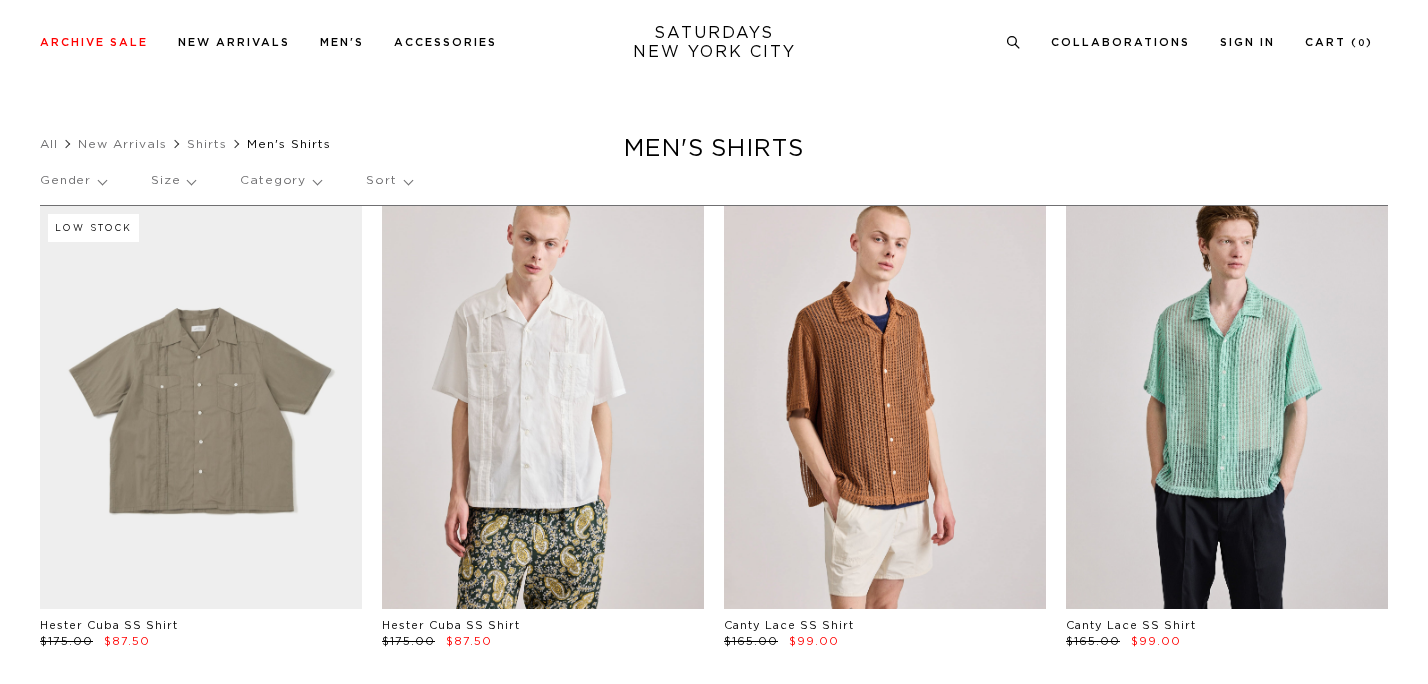 scroll, scrollTop: 166, scrollLeft: 0, axis: vertical 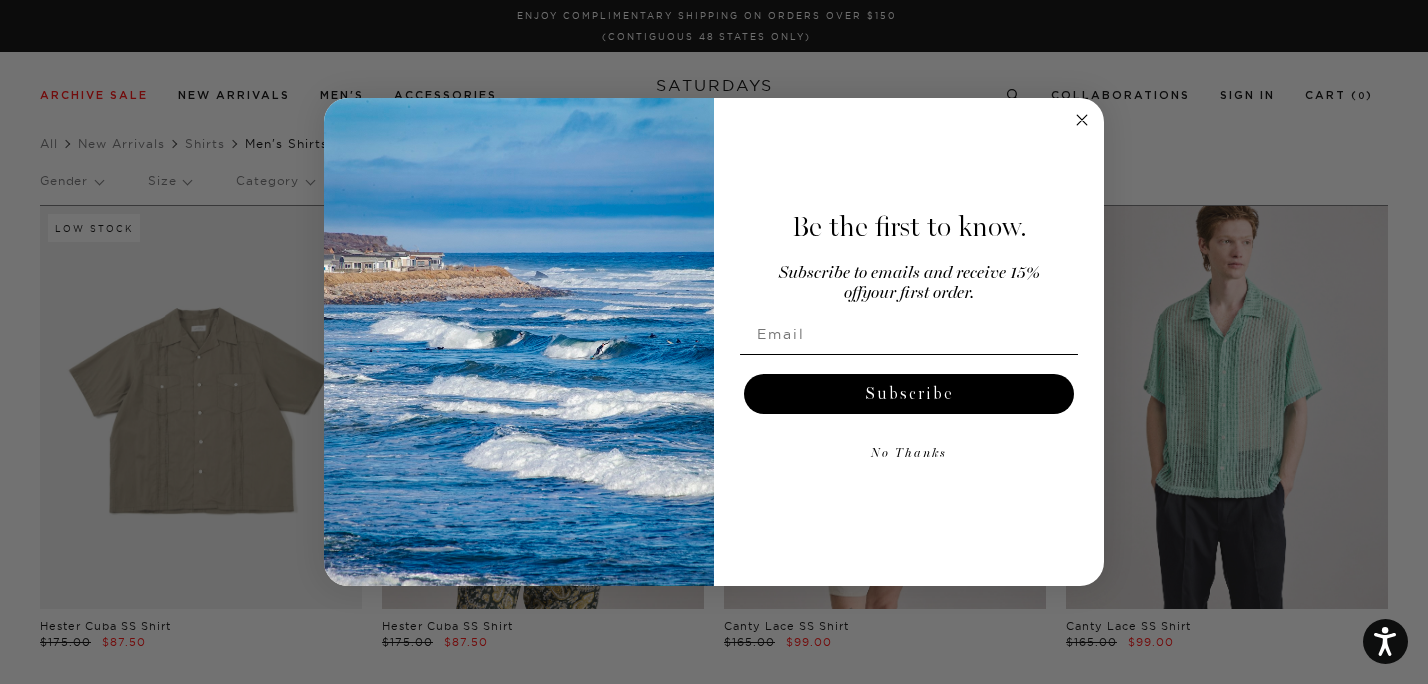 click on "No Thanks" at bounding box center [909, 454] 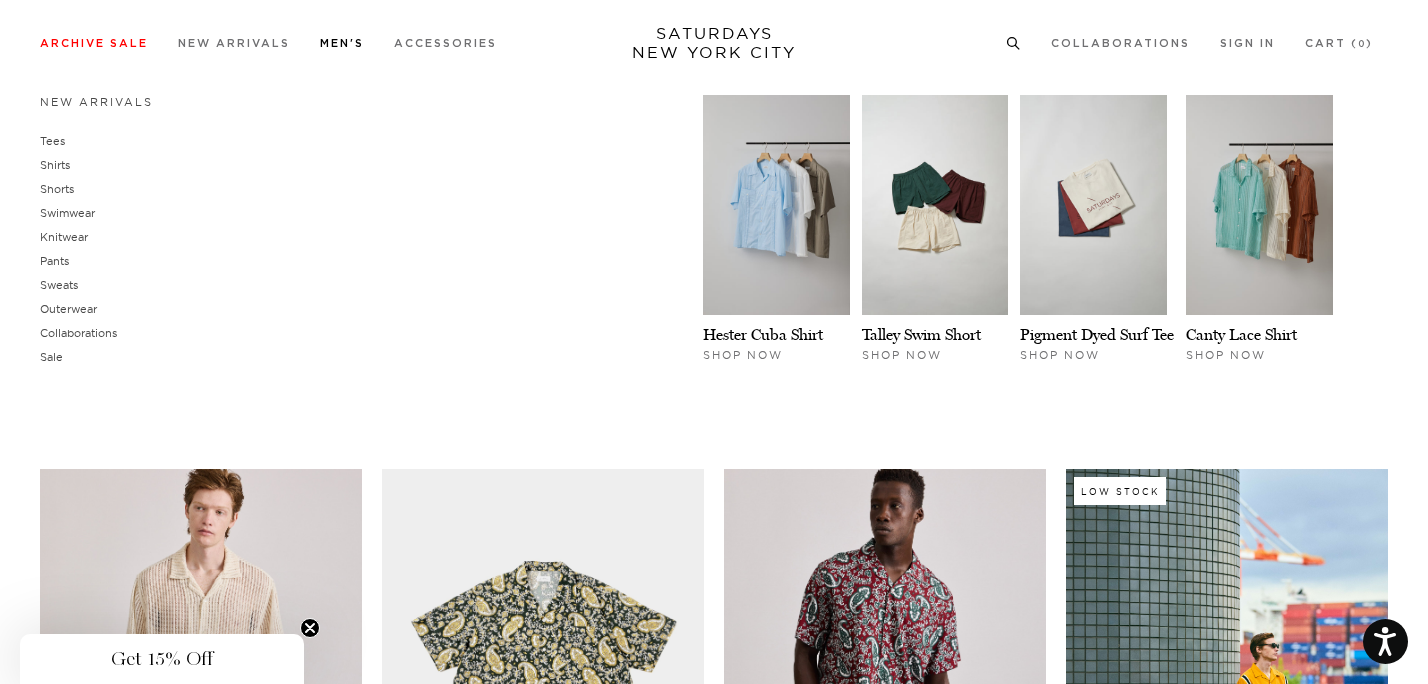 scroll, scrollTop: 223, scrollLeft: 0, axis: vertical 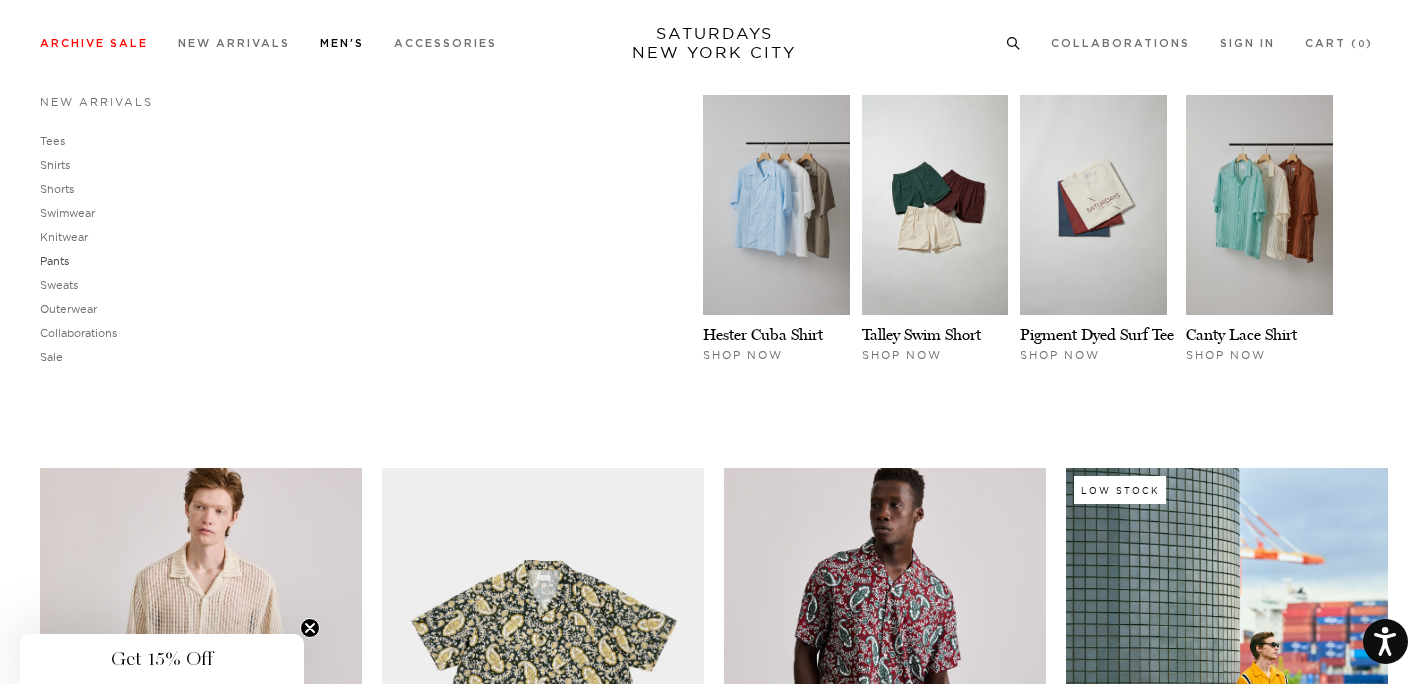click on "Pants" at bounding box center (54, 261) 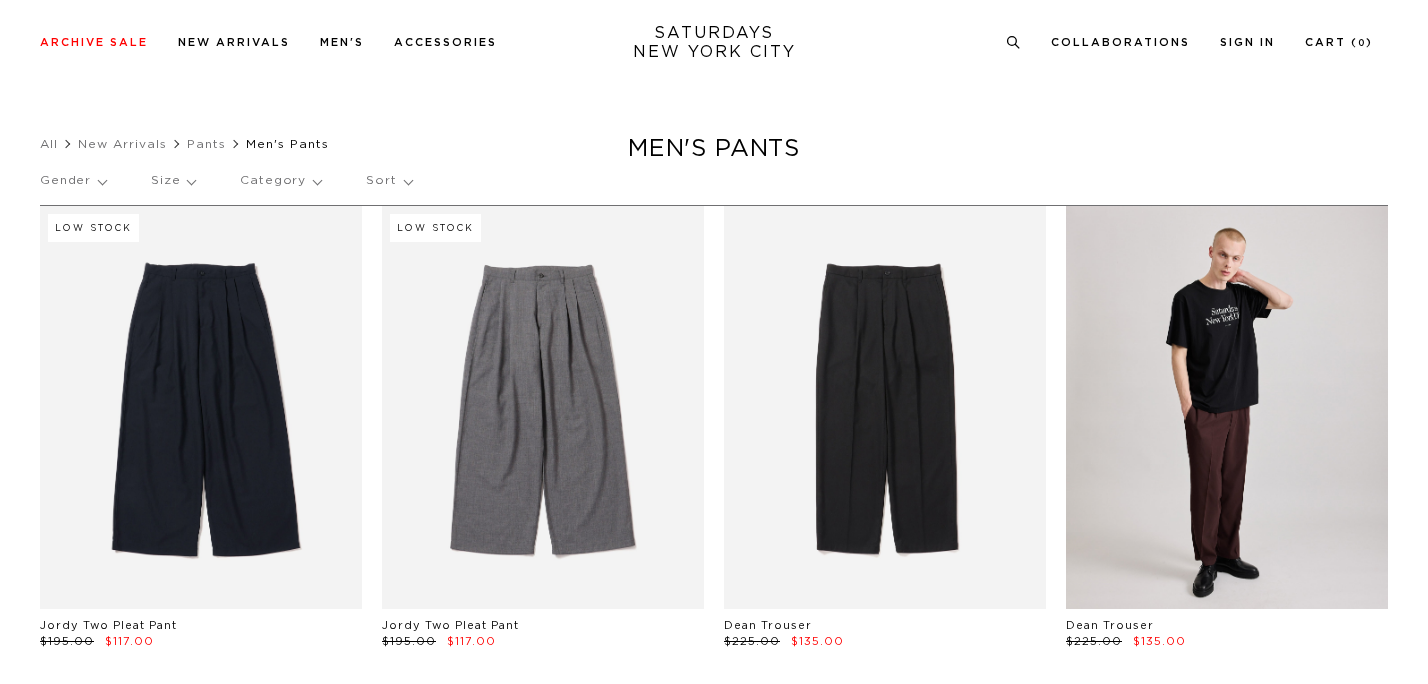 scroll, scrollTop: 0, scrollLeft: 2, axis: horizontal 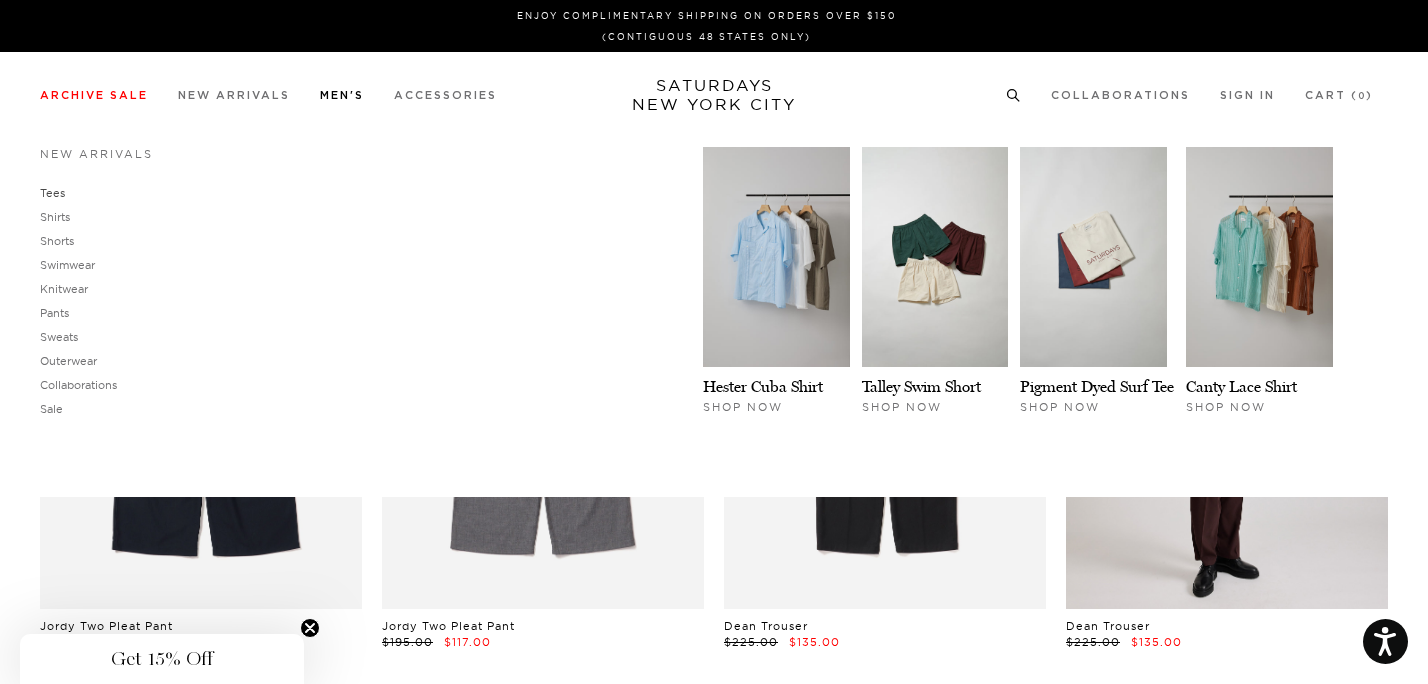 click on "Tees" at bounding box center [52, 193] 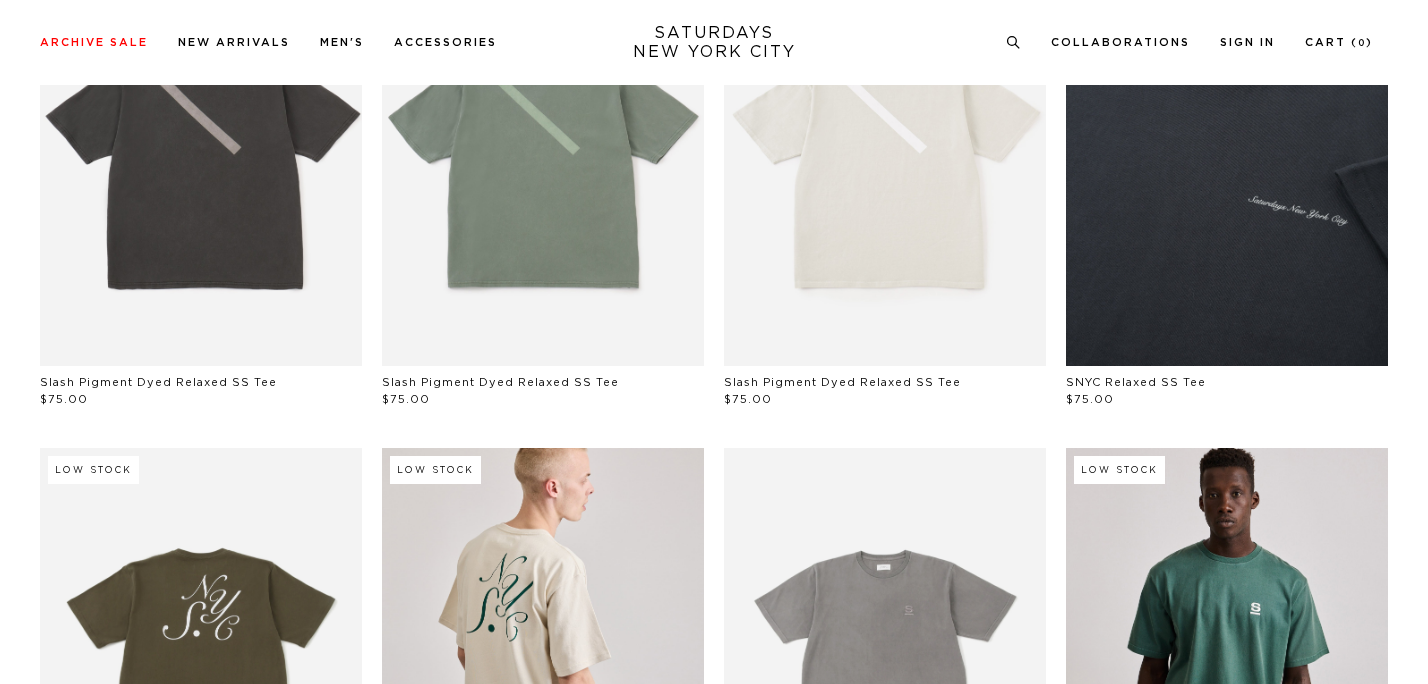 scroll, scrollTop: 240, scrollLeft: 0, axis: vertical 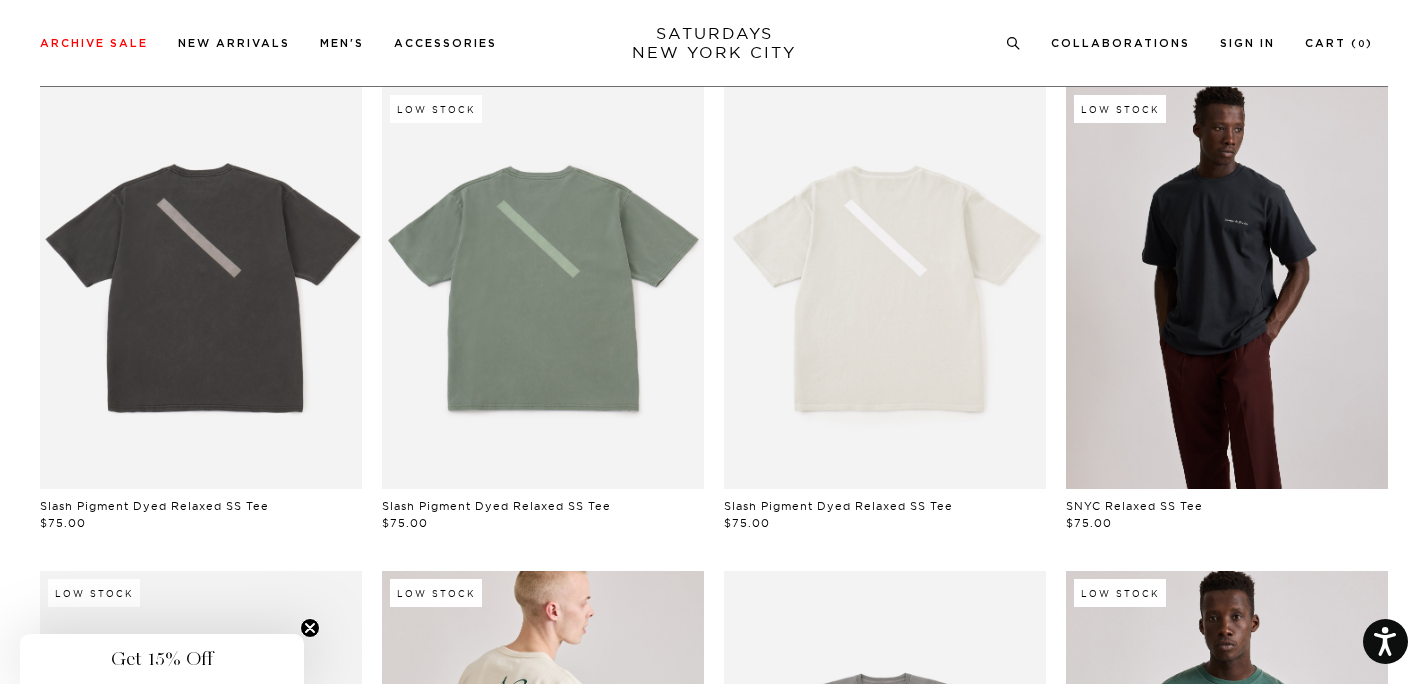 click at bounding box center [1227, 288] 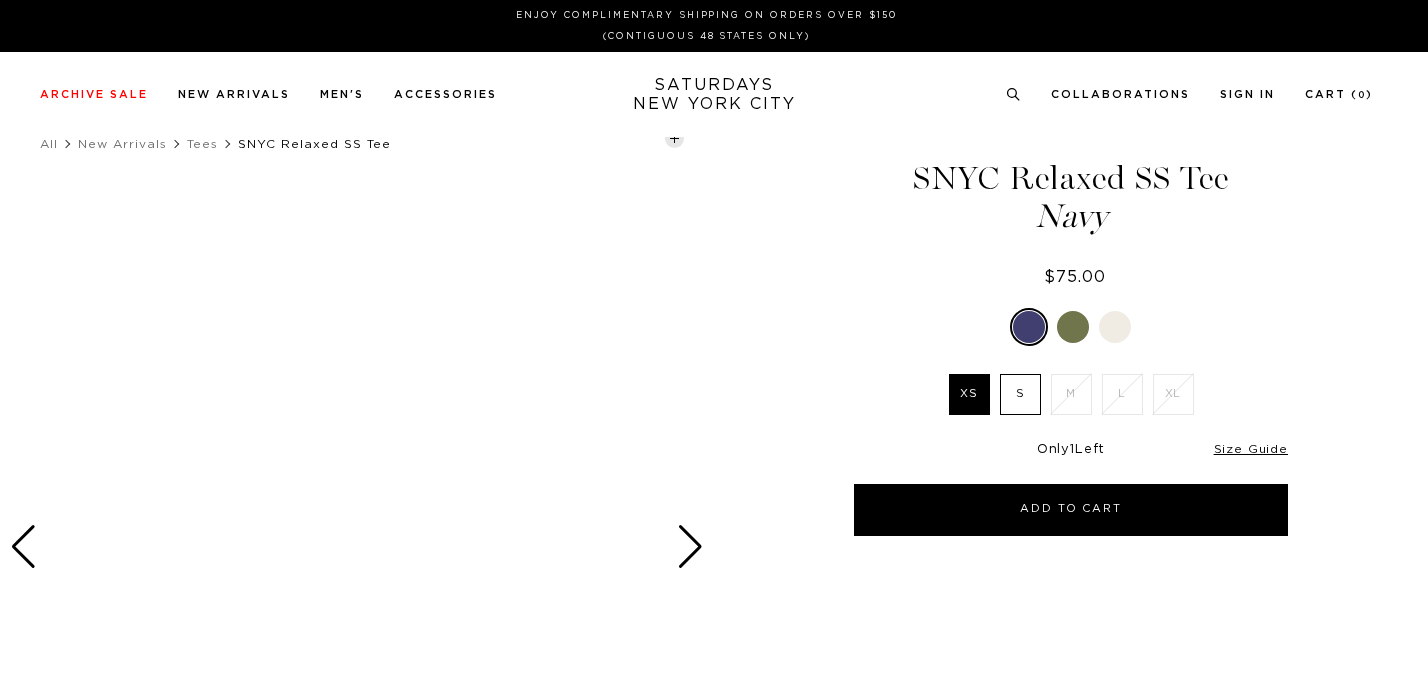 scroll, scrollTop: 0, scrollLeft: 0, axis: both 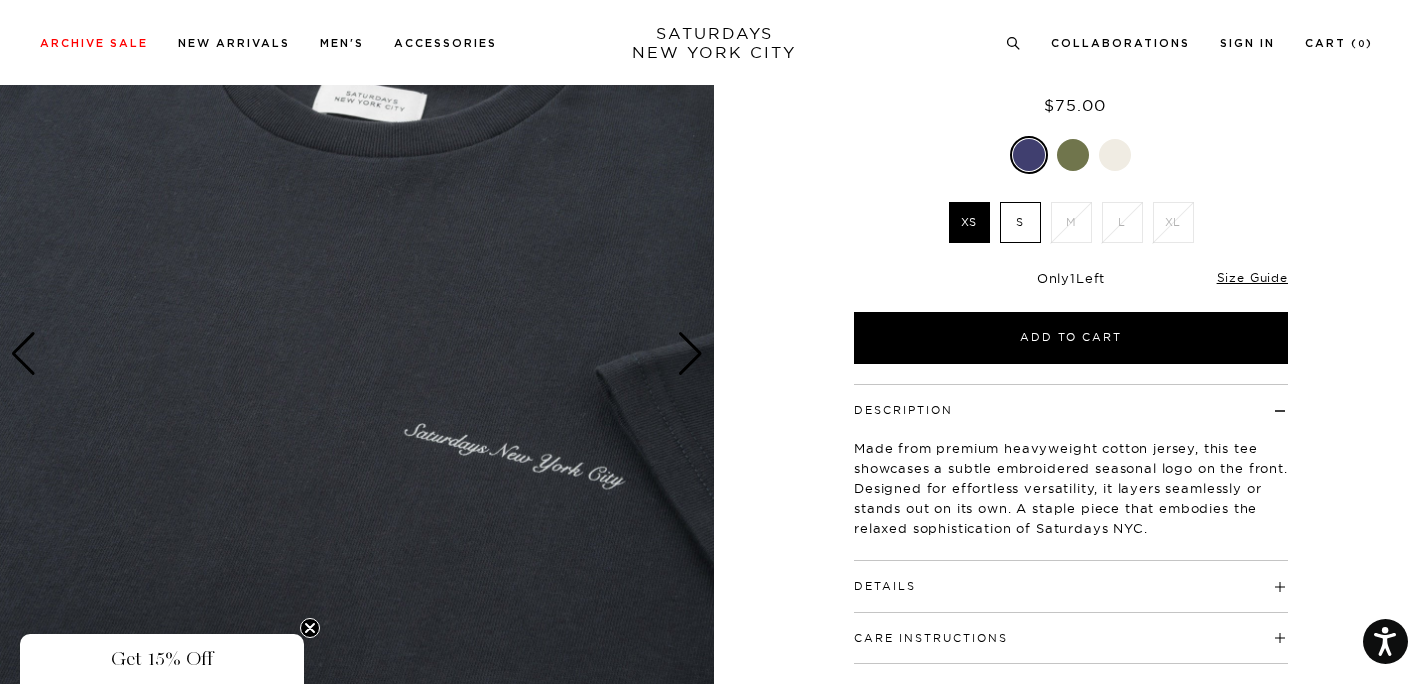 click at bounding box center (357, 354) 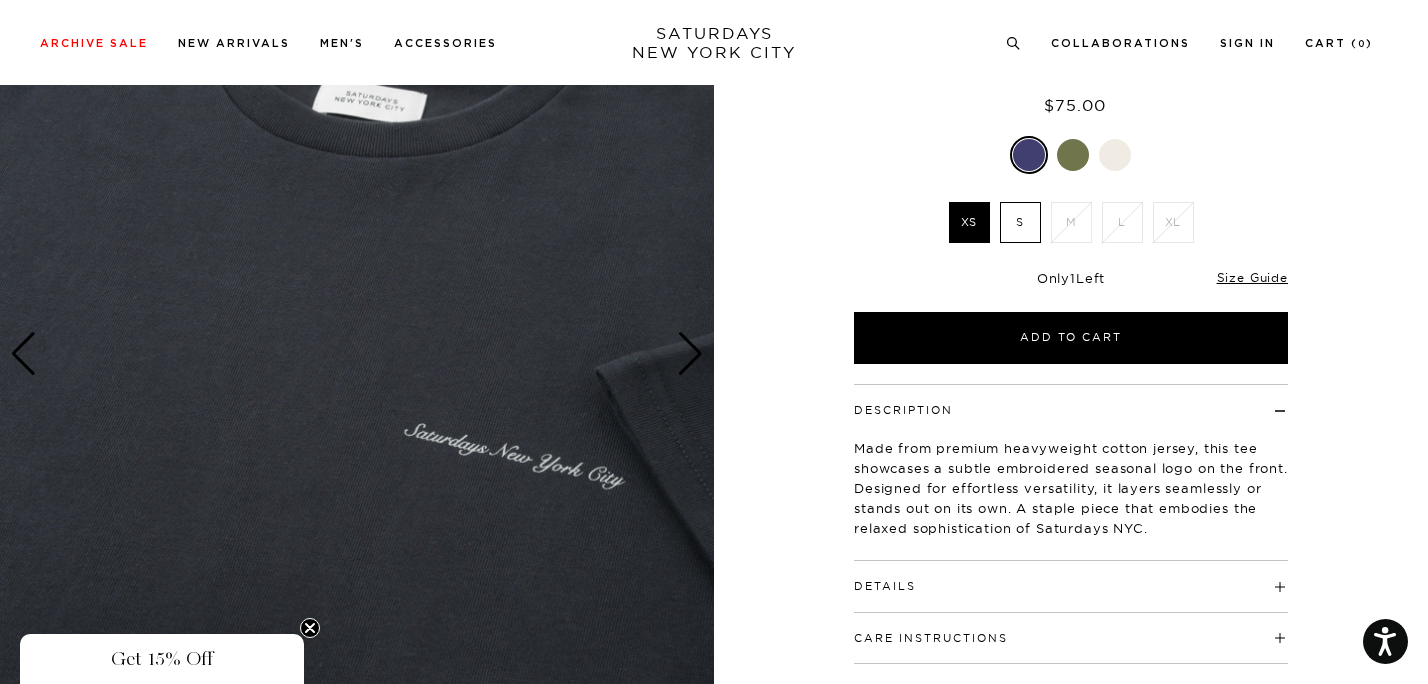 click at bounding box center (357, 354) 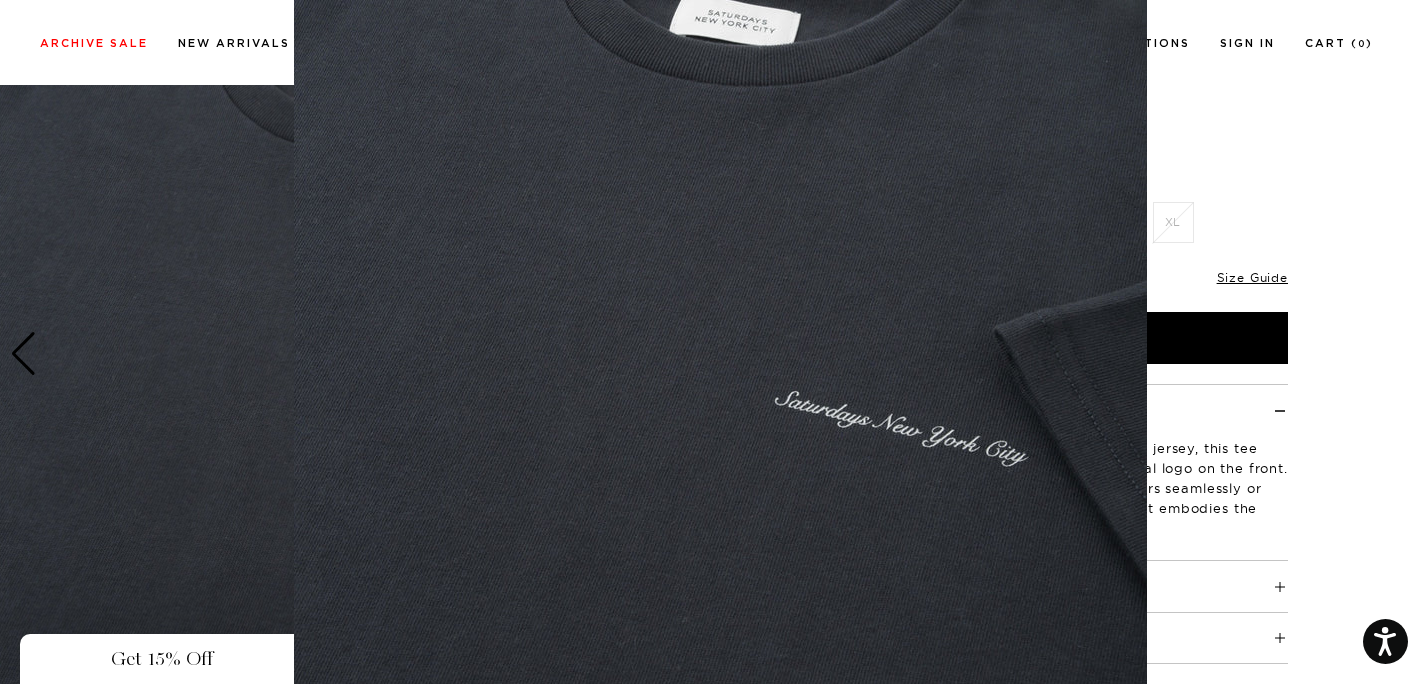 scroll, scrollTop: 202, scrollLeft: 0, axis: vertical 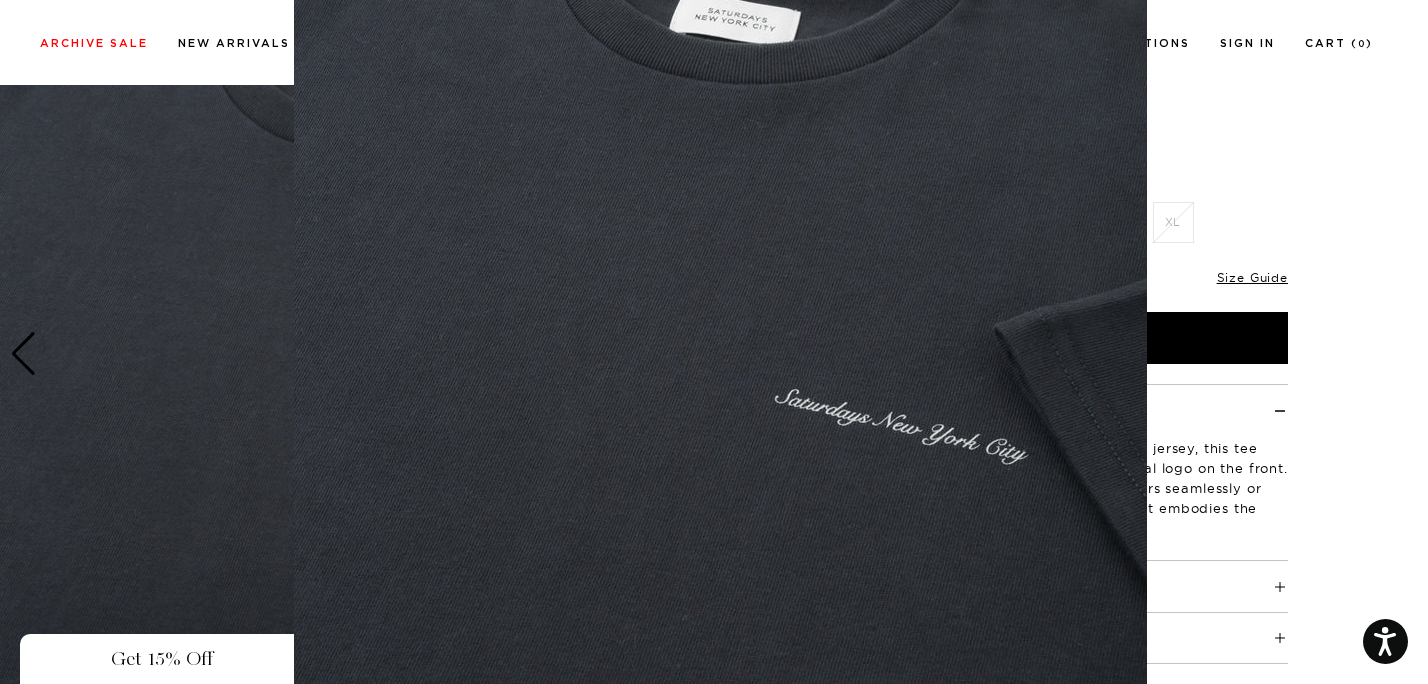 click at bounding box center [720, 310] 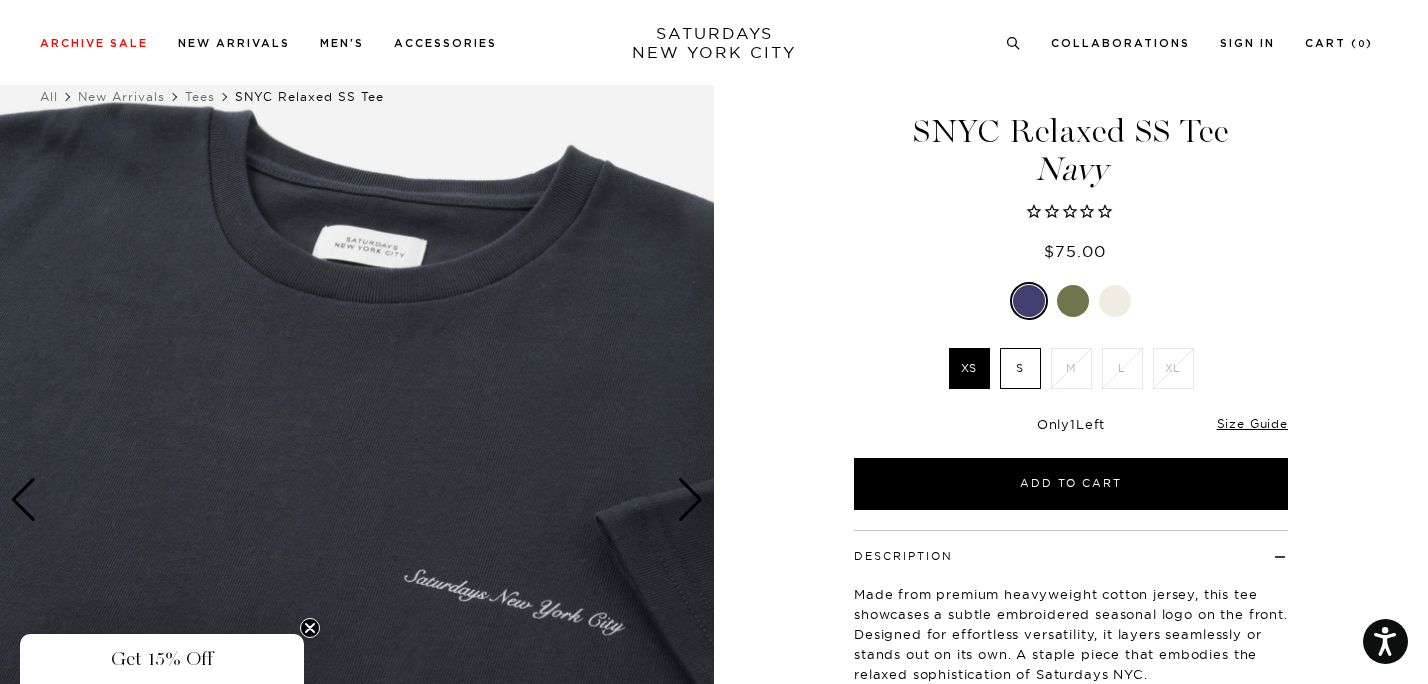 scroll, scrollTop: 0, scrollLeft: 0, axis: both 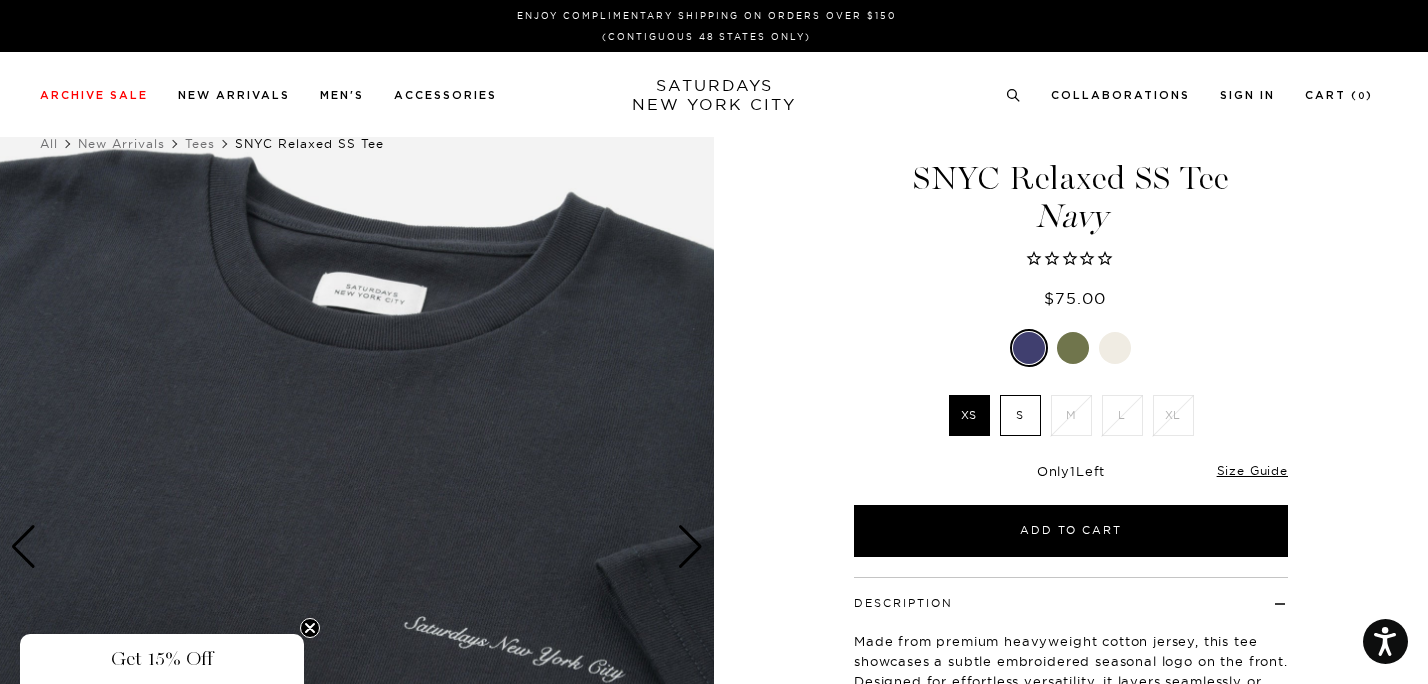 click at bounding box center [1115, 348] 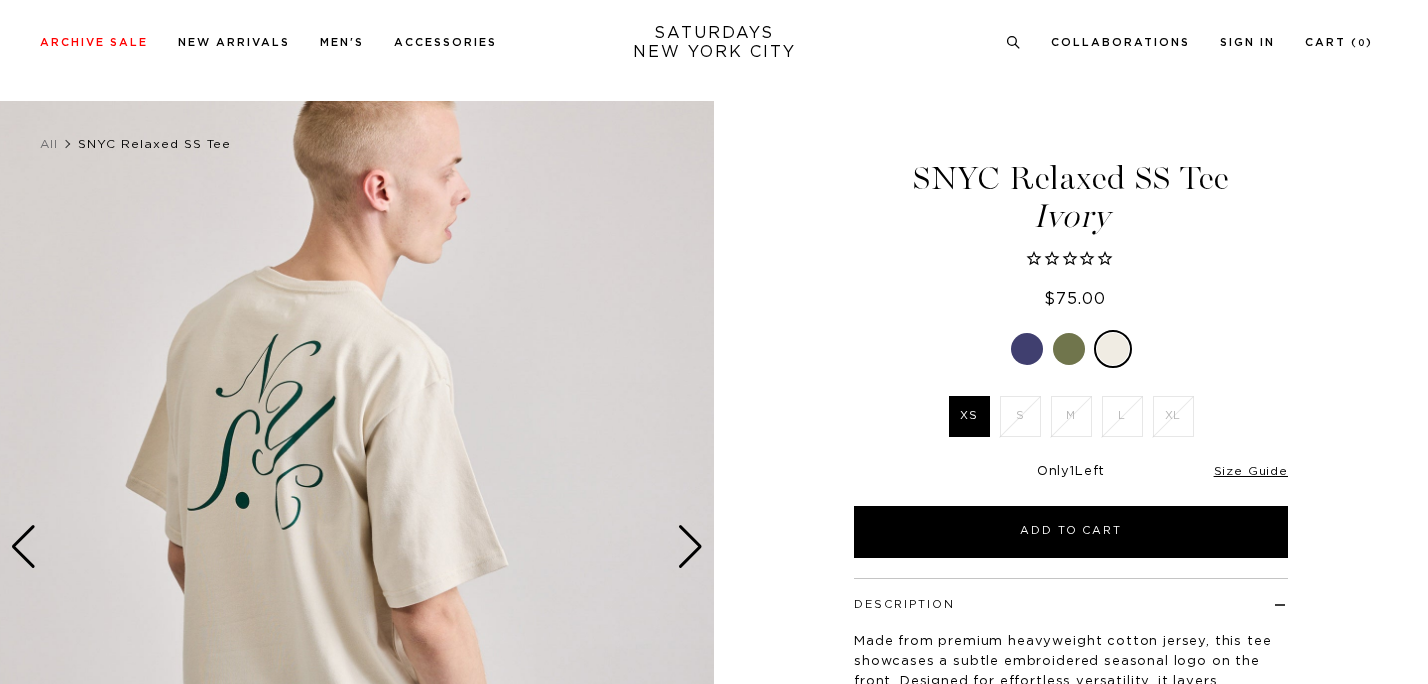 scroll, scrollTop: 34, scrollLeft: 0, axis: vertical 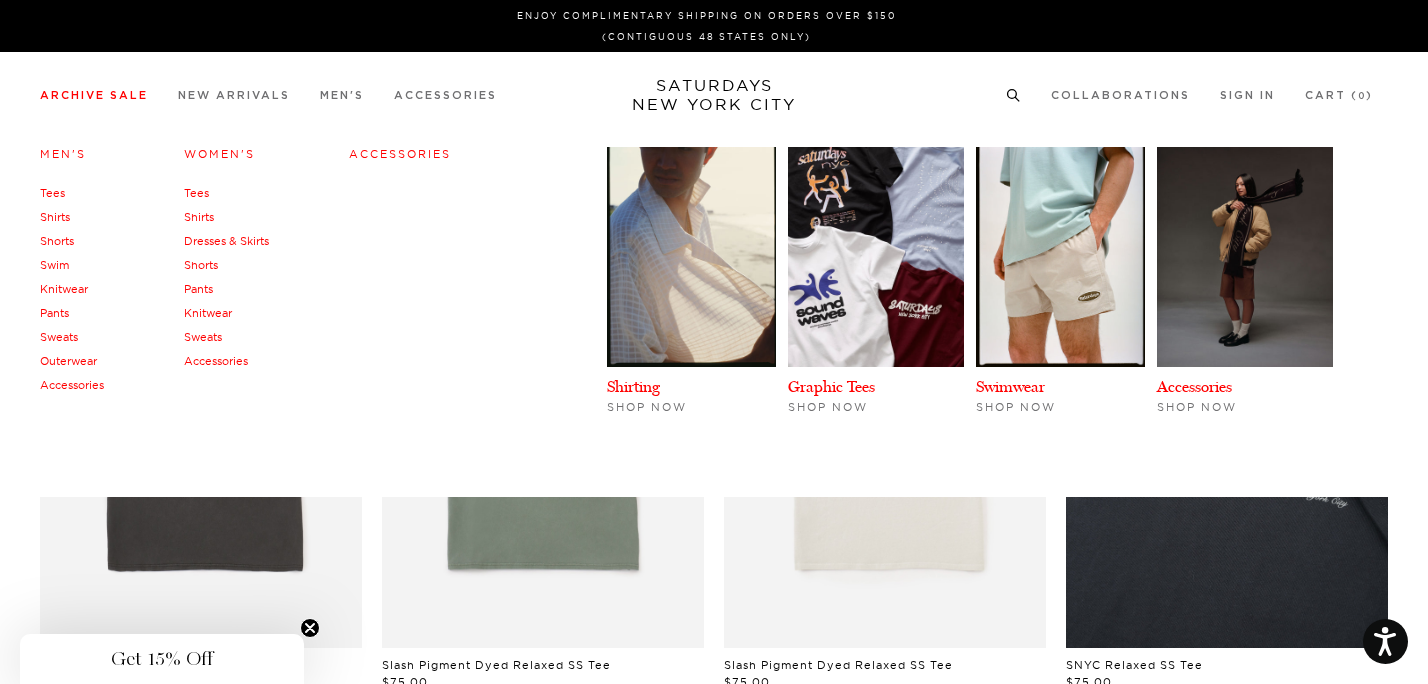 click on "Tees" at bounding box center (52, 193) 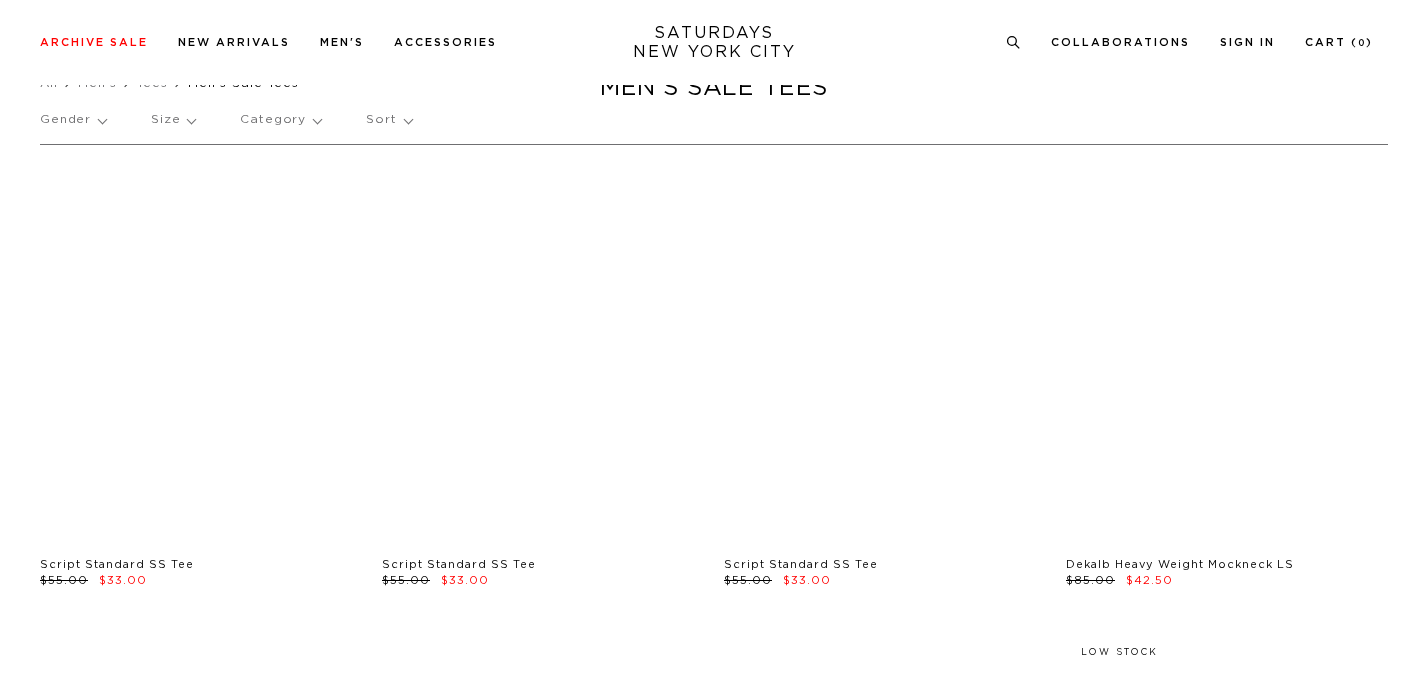 scroll, scrollTop: 505, scrollLeft: 0, axis: vertical 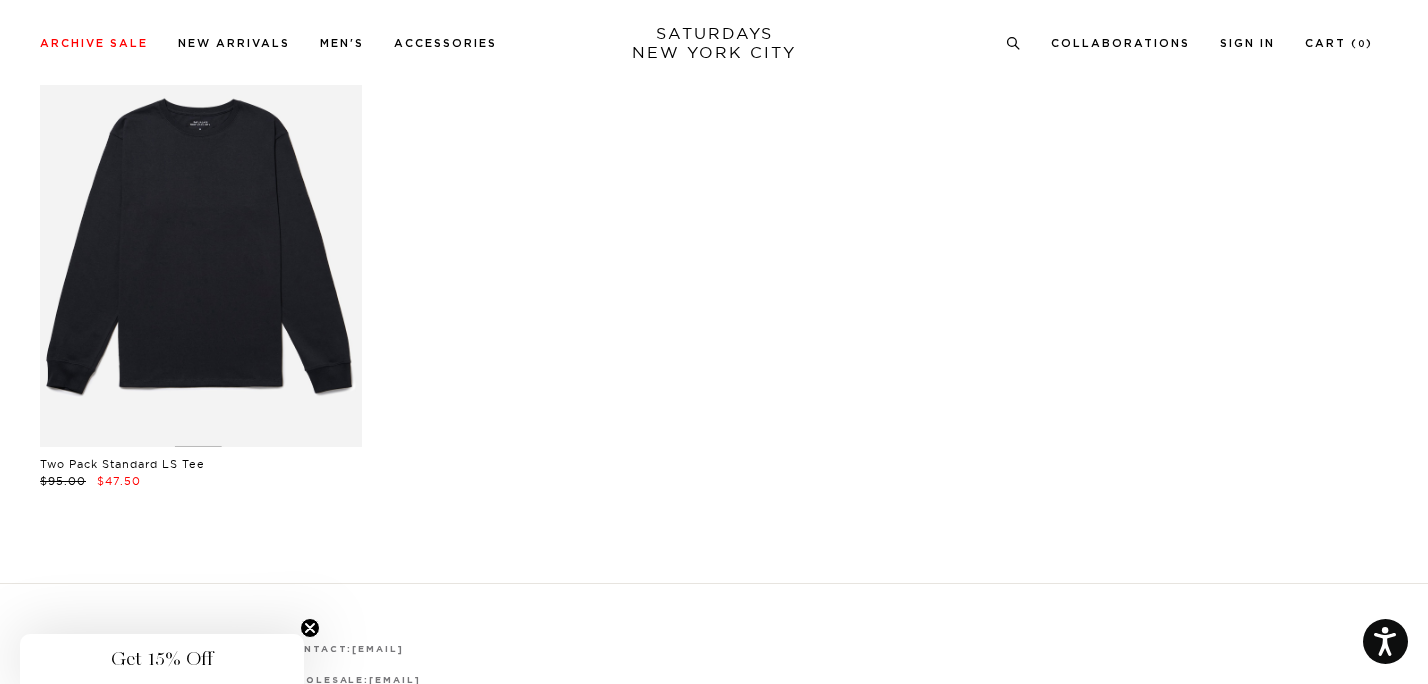 click at bounding box center [201, 246] 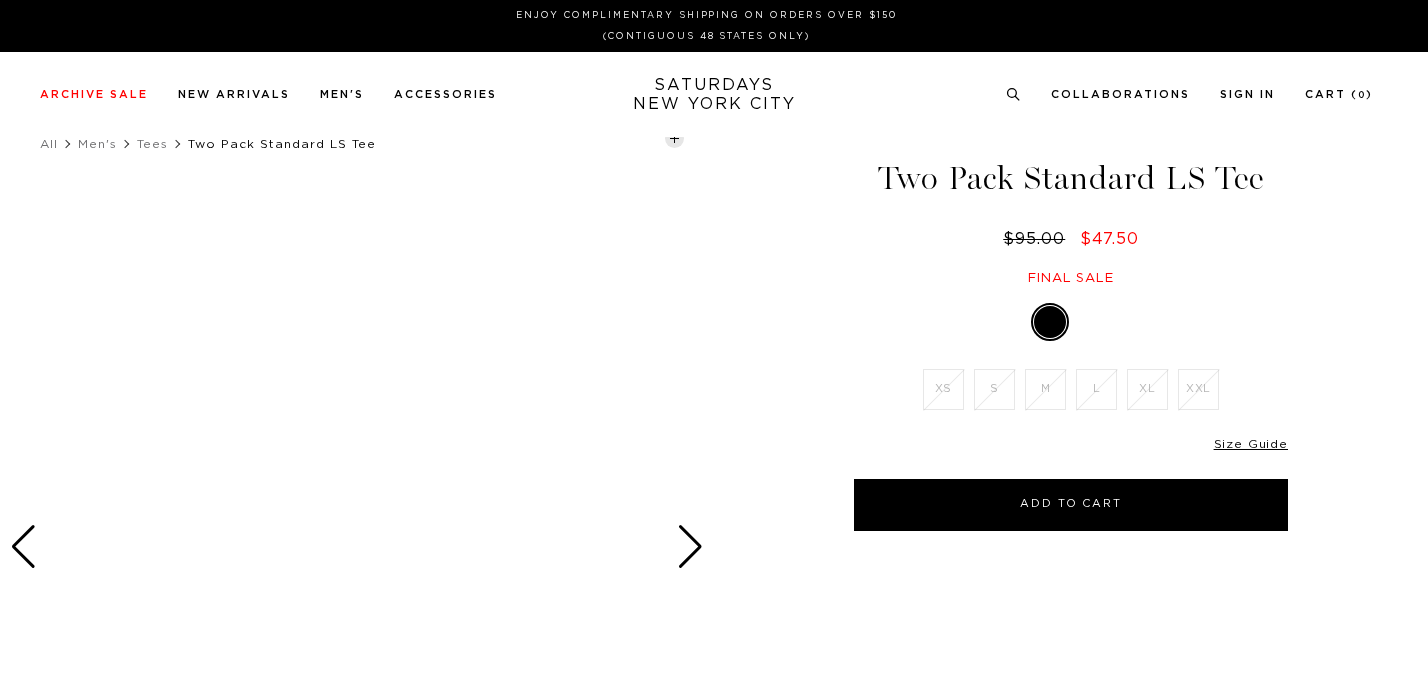 scroll, scrollTop: 0, scrollLeft: 0, axis: both 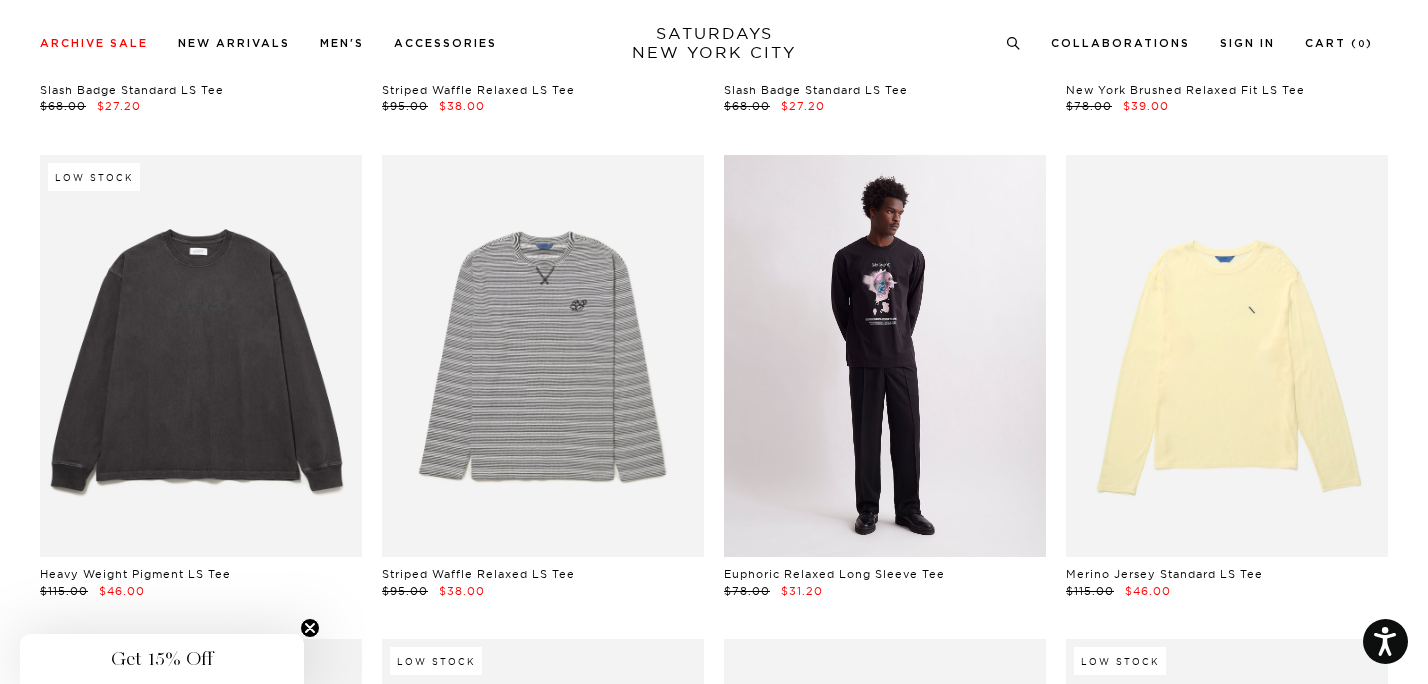 click at bounding box center [885, 356] 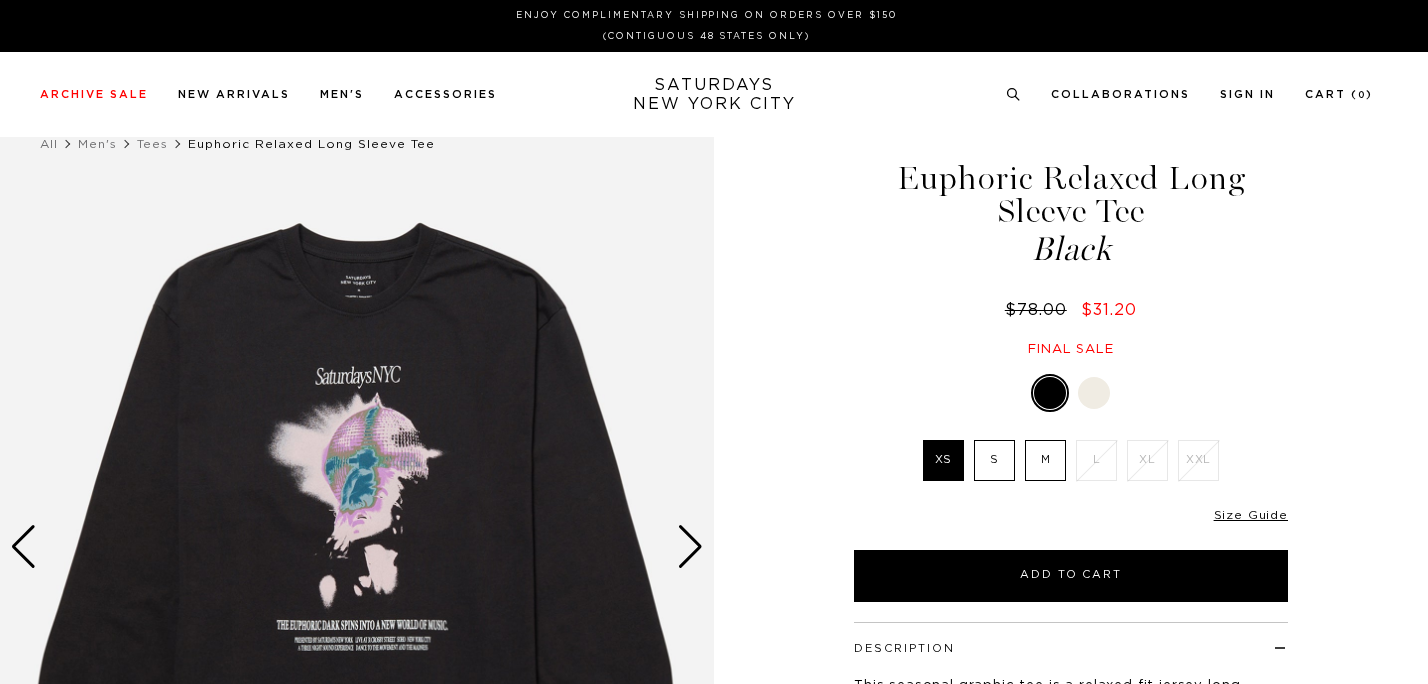 scroll, scrollTop: 0, scrollLeft: 0, axis: both 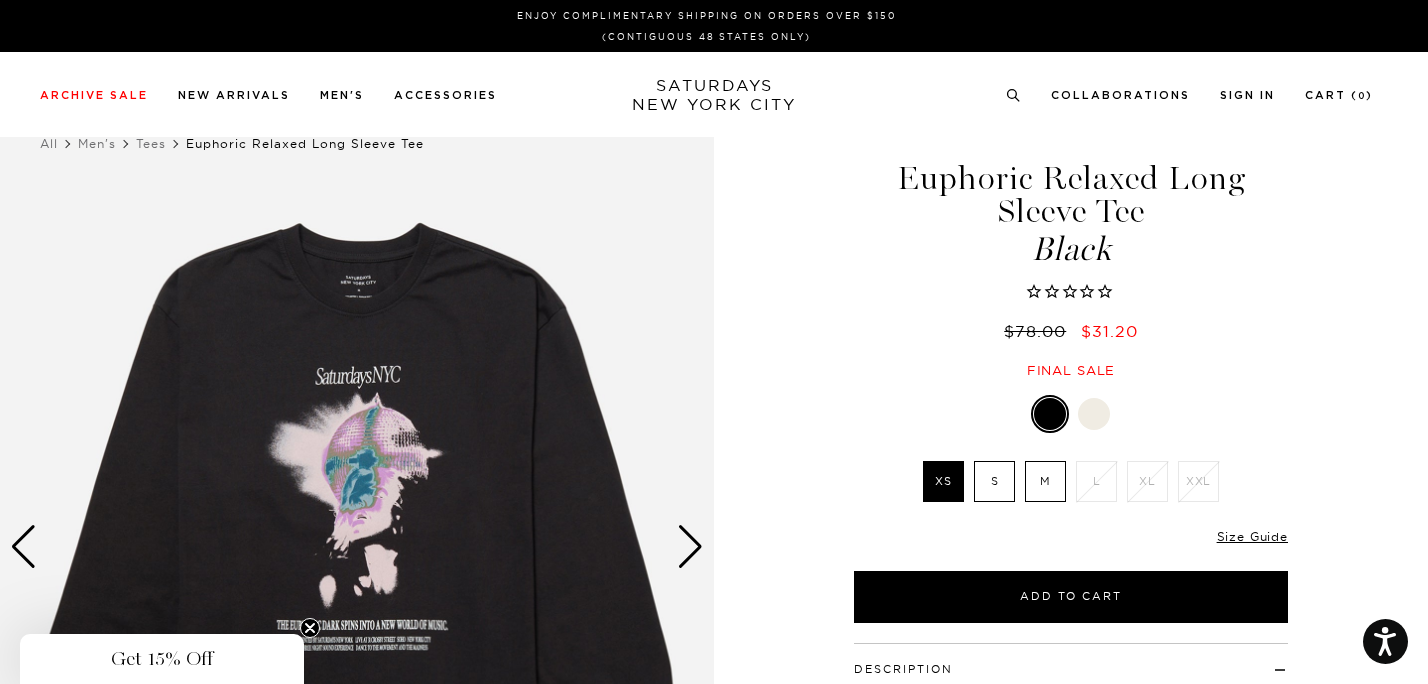 click at bounding box center (357, 547) 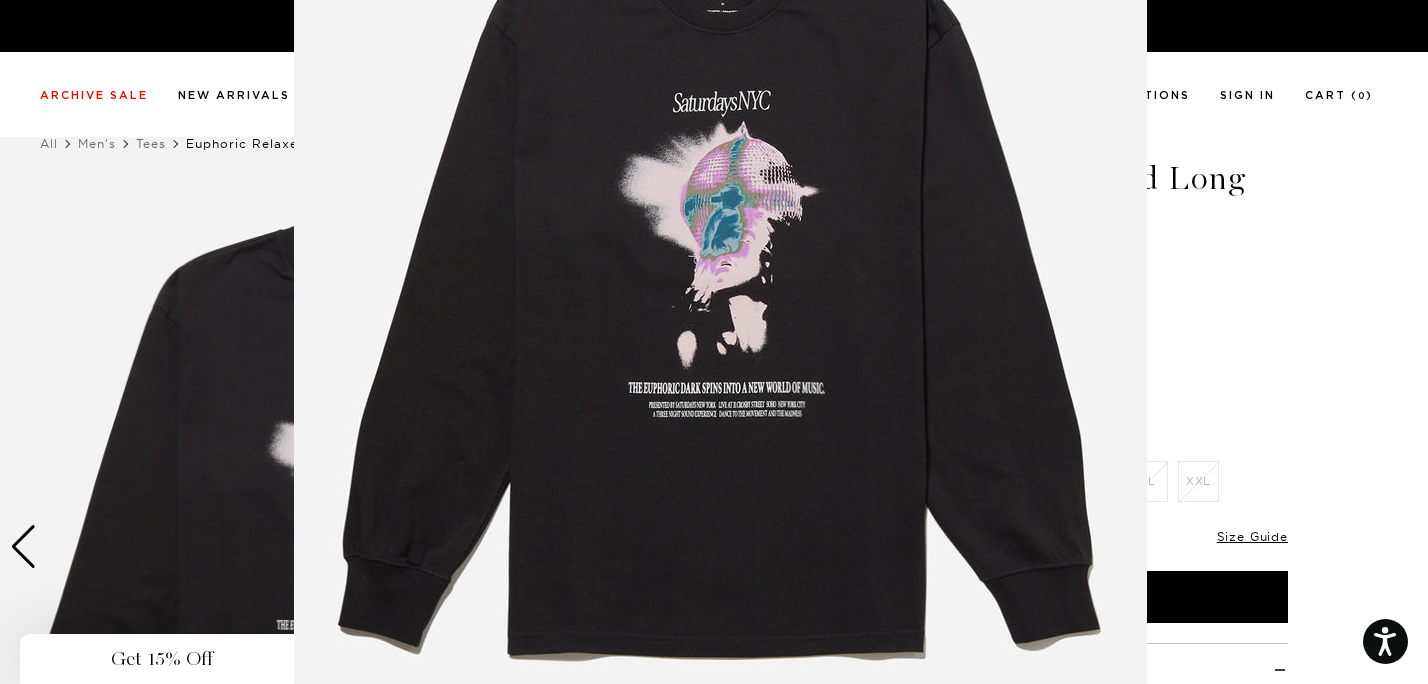 scroll, scrollTop: 209, scrollLeft: 0, axis: vertical 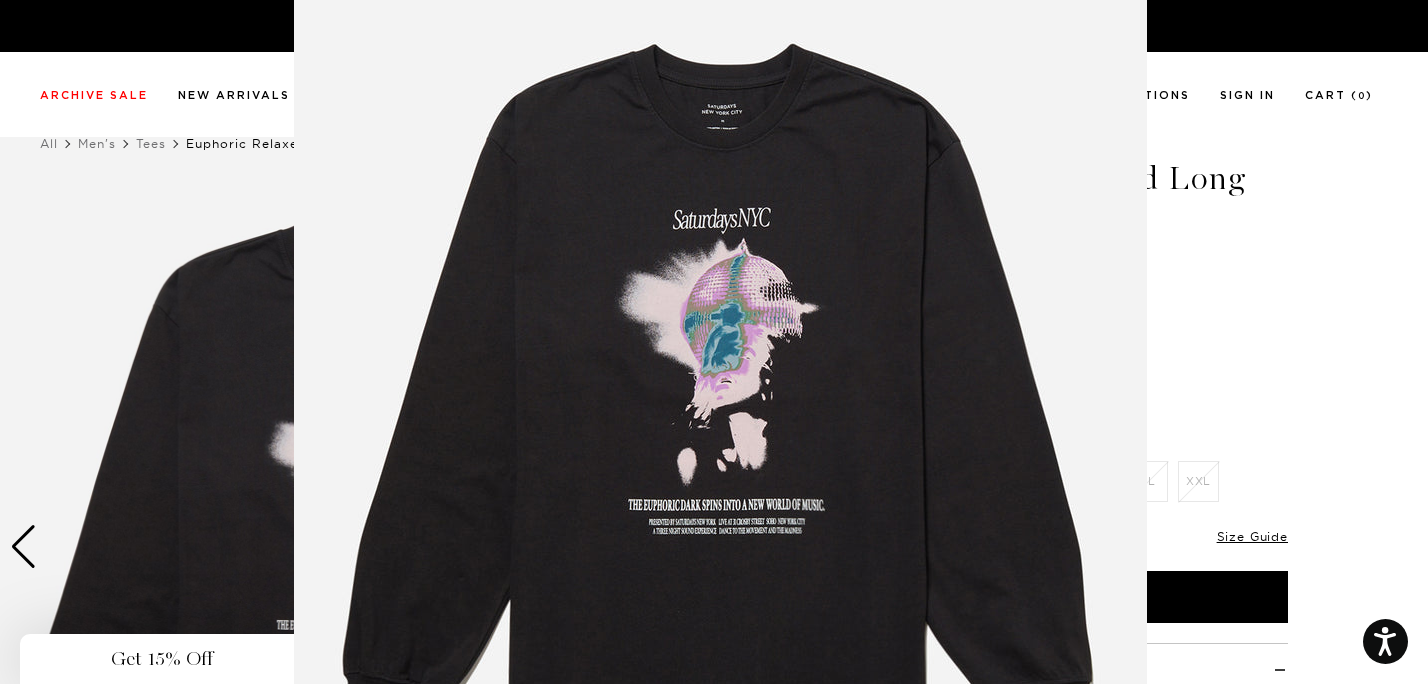 click at bounding box center [720, 416] 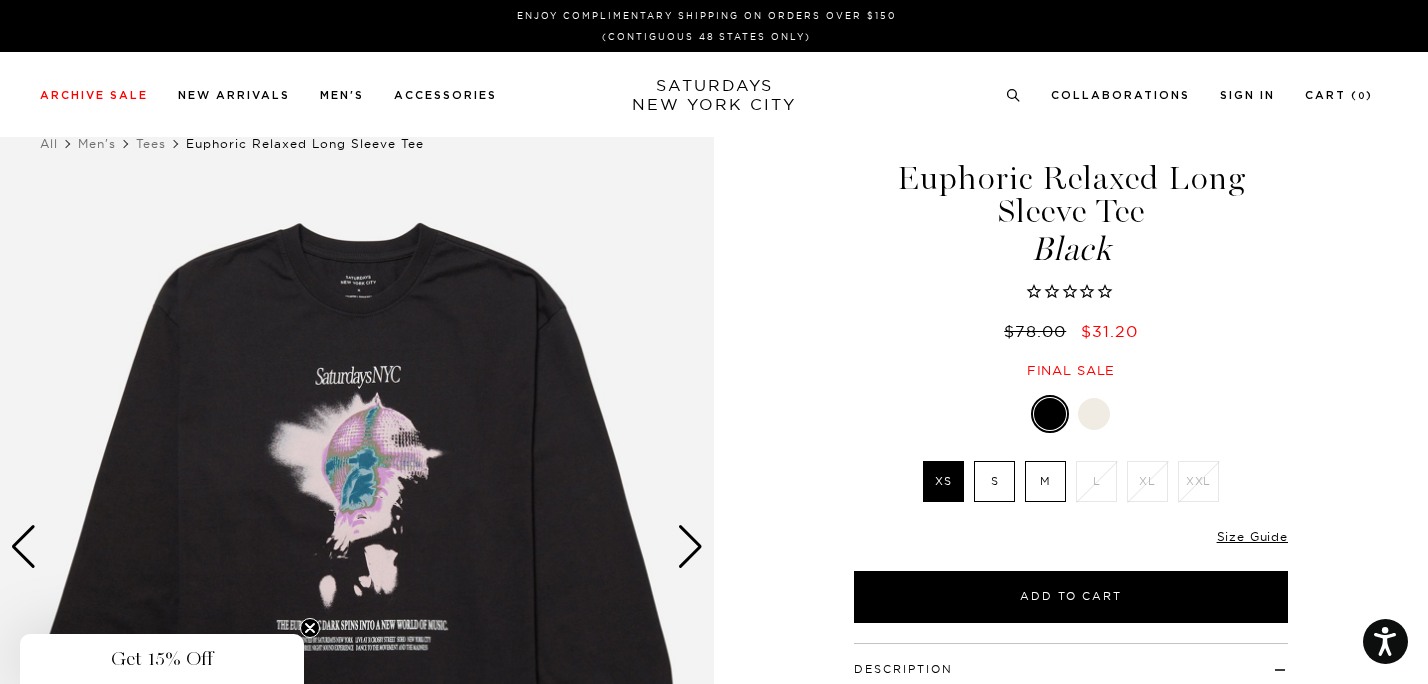 click at bounding box center [690, 547] 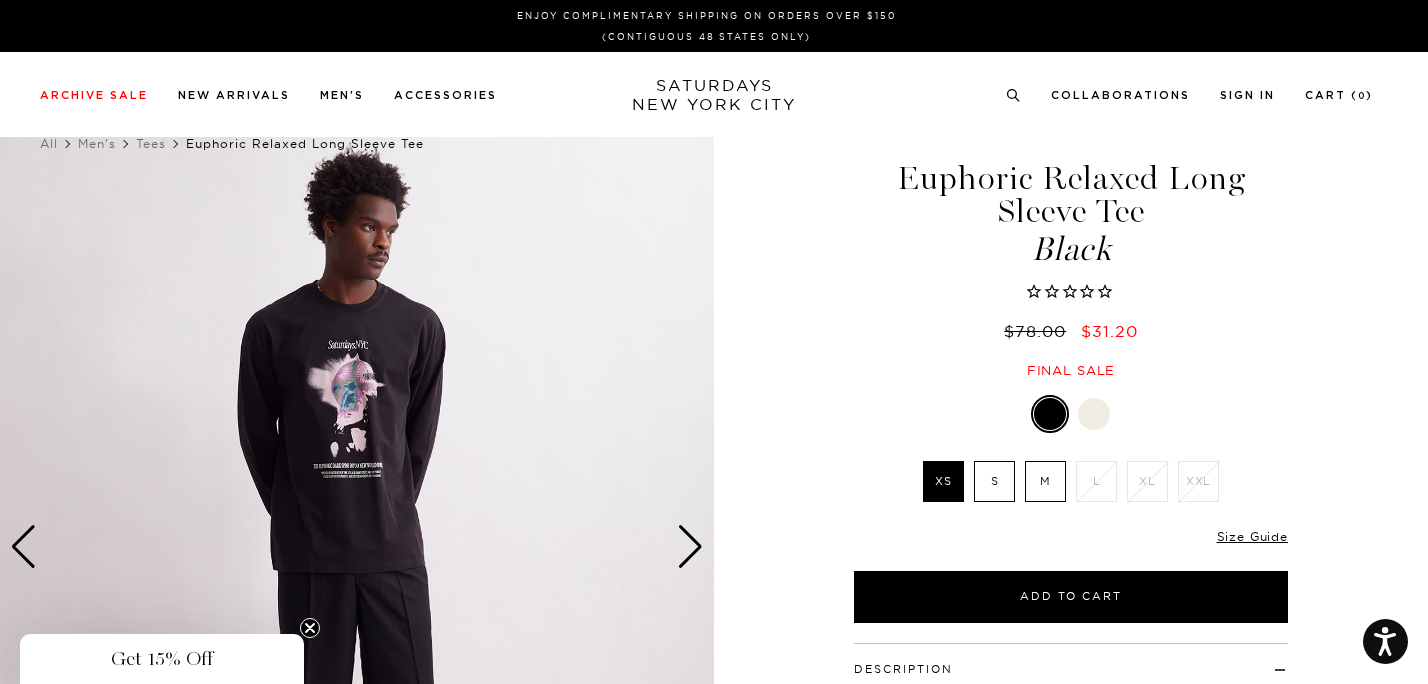 click at bounding box center (690, 547) 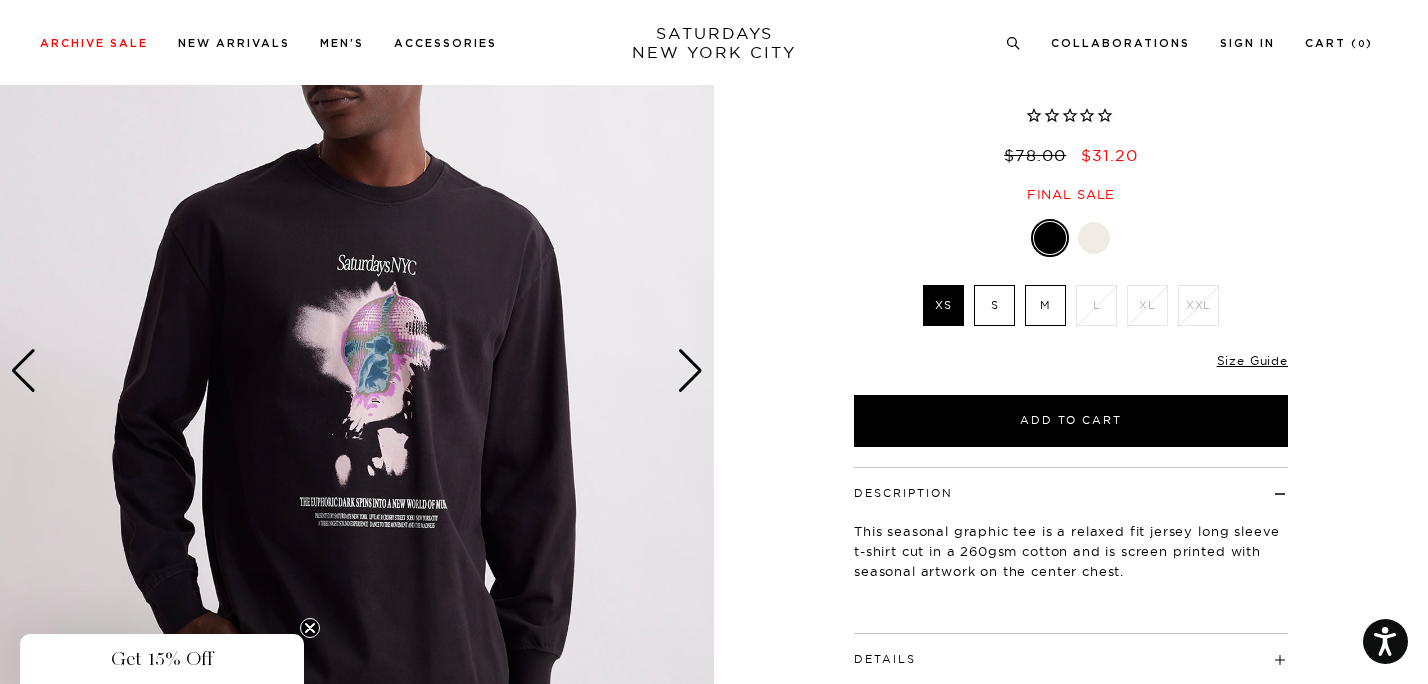 scroll, scrollTop: 167, scrollLeft: 0, axis: vertical 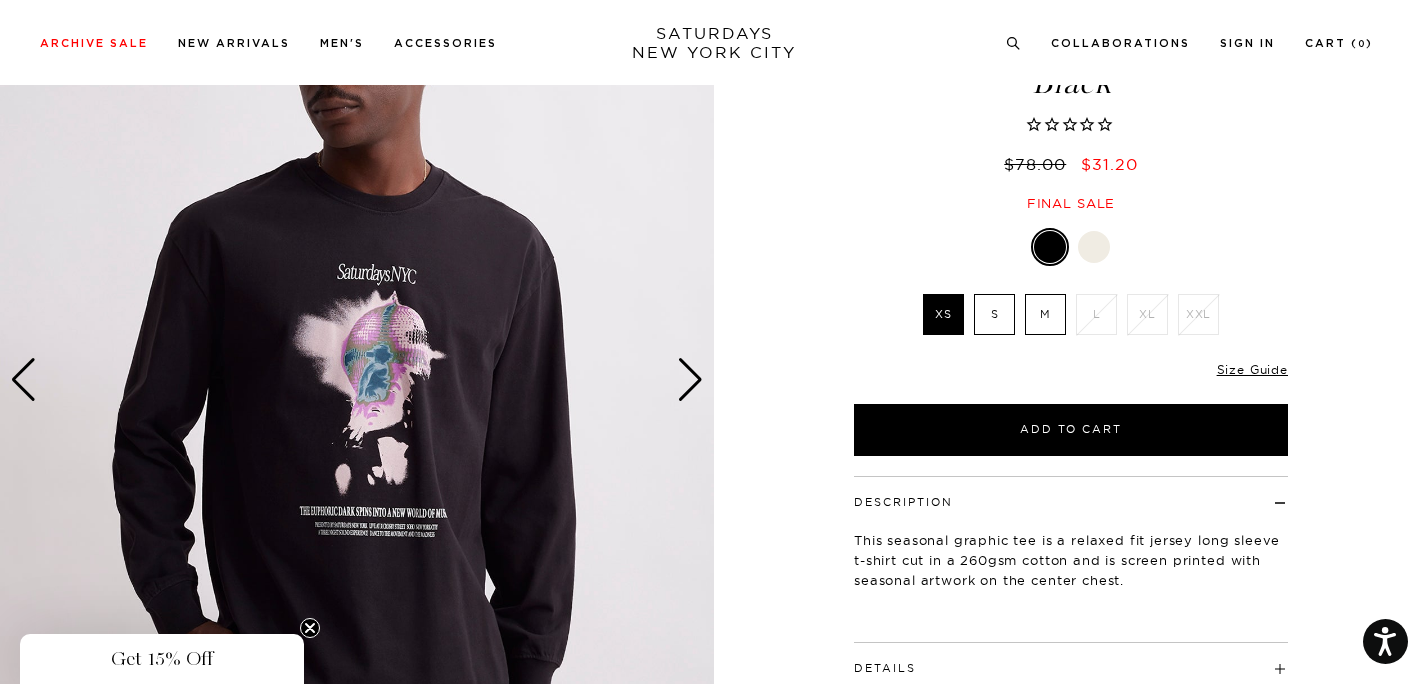 click at bounding box center [357, 380] 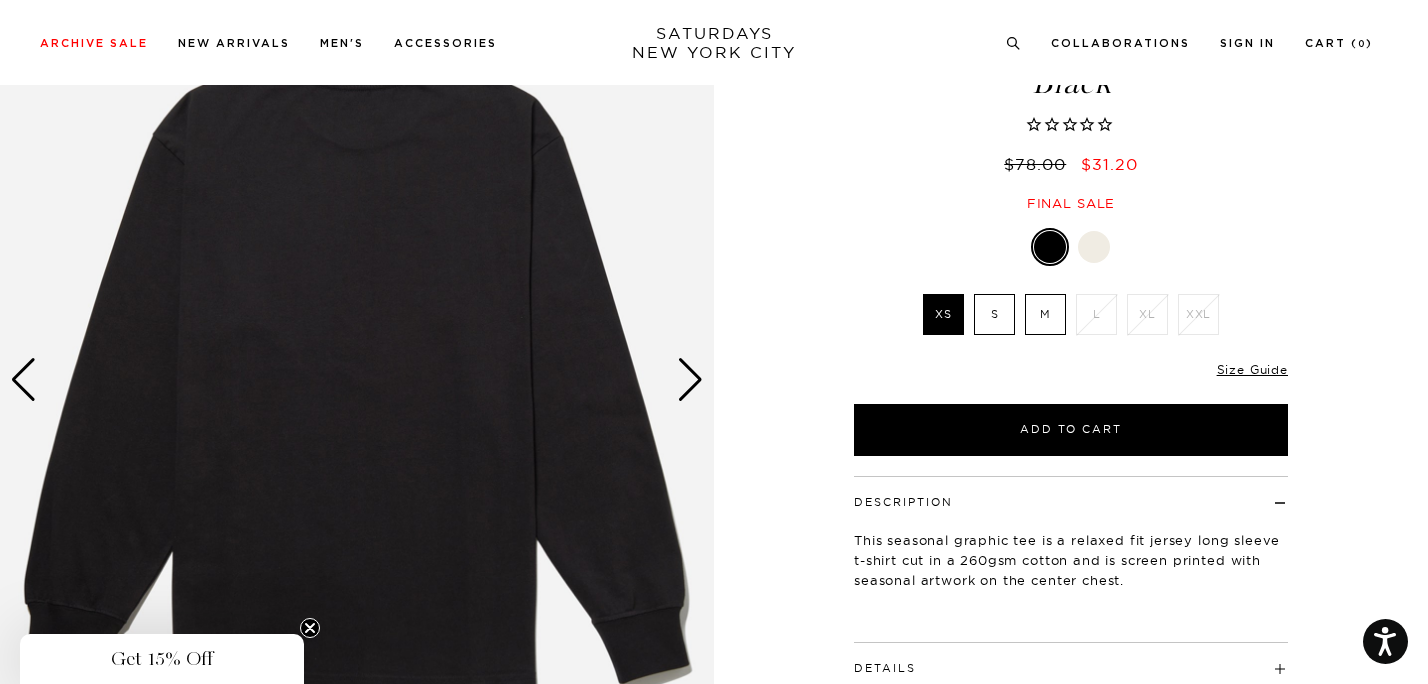 click at bounding box center (357, 380) 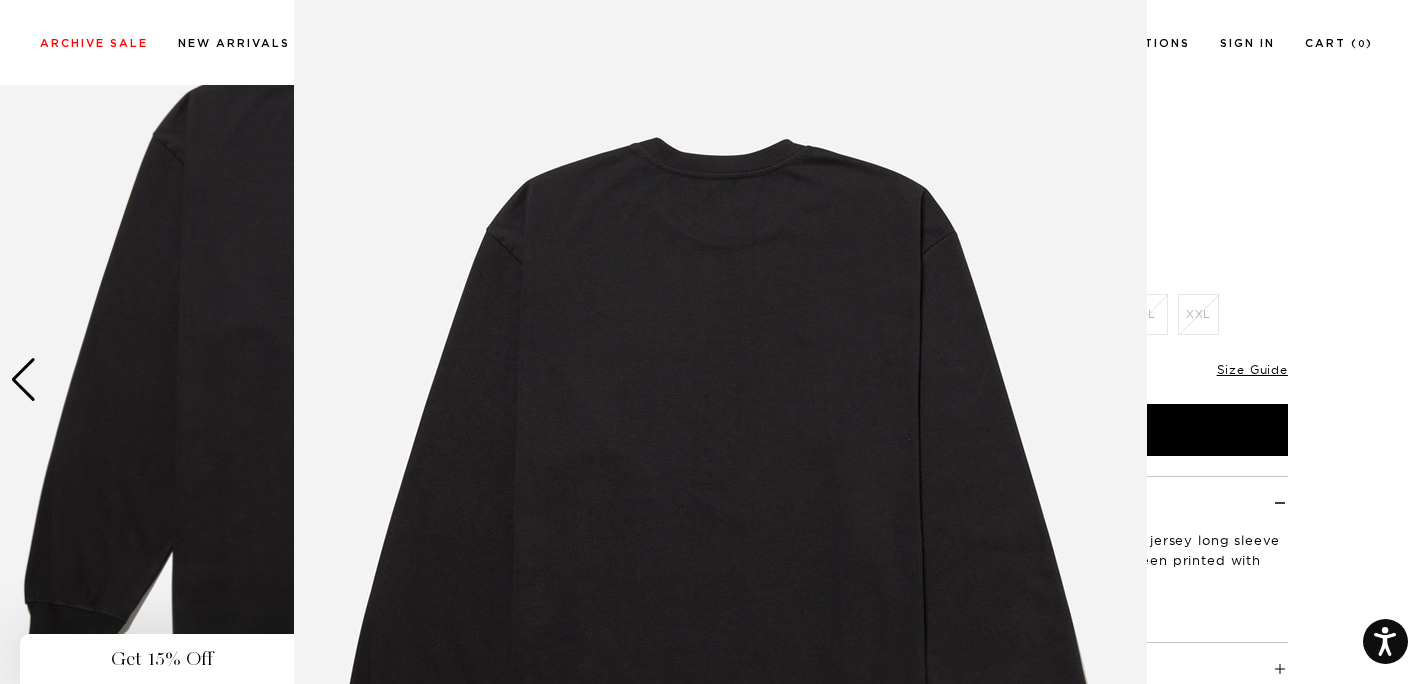 scroll, scrollTop: 164, scrollLeft: 0, axis: vertical 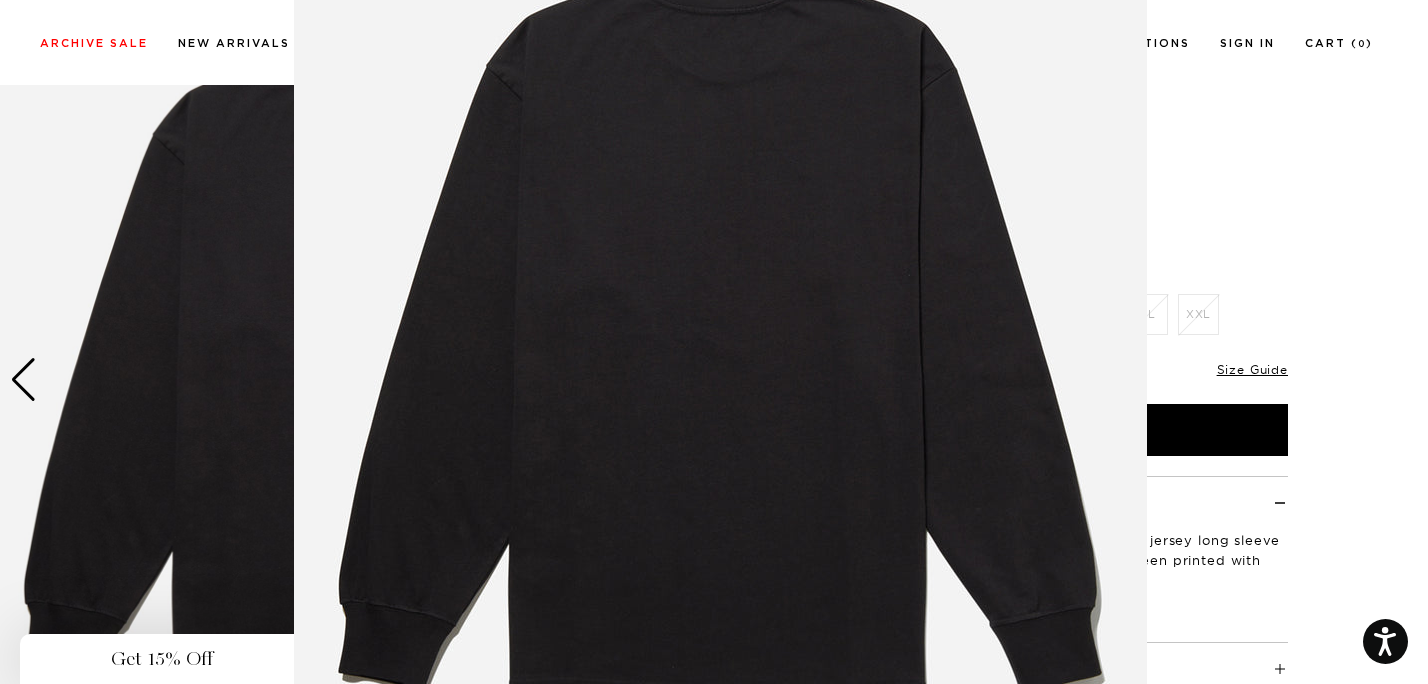 click at bounding box center [720, 348] 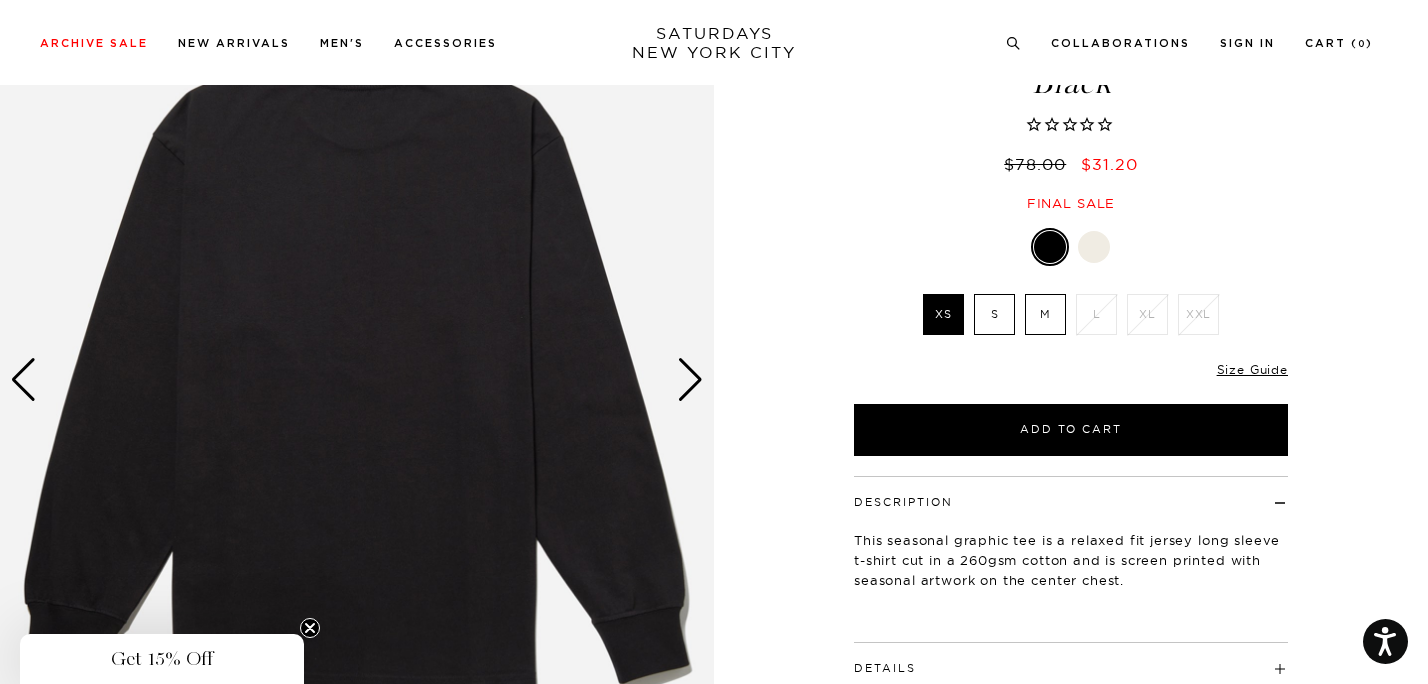scroll, scrollTop: 0, scrollLeft: 0, axis: both 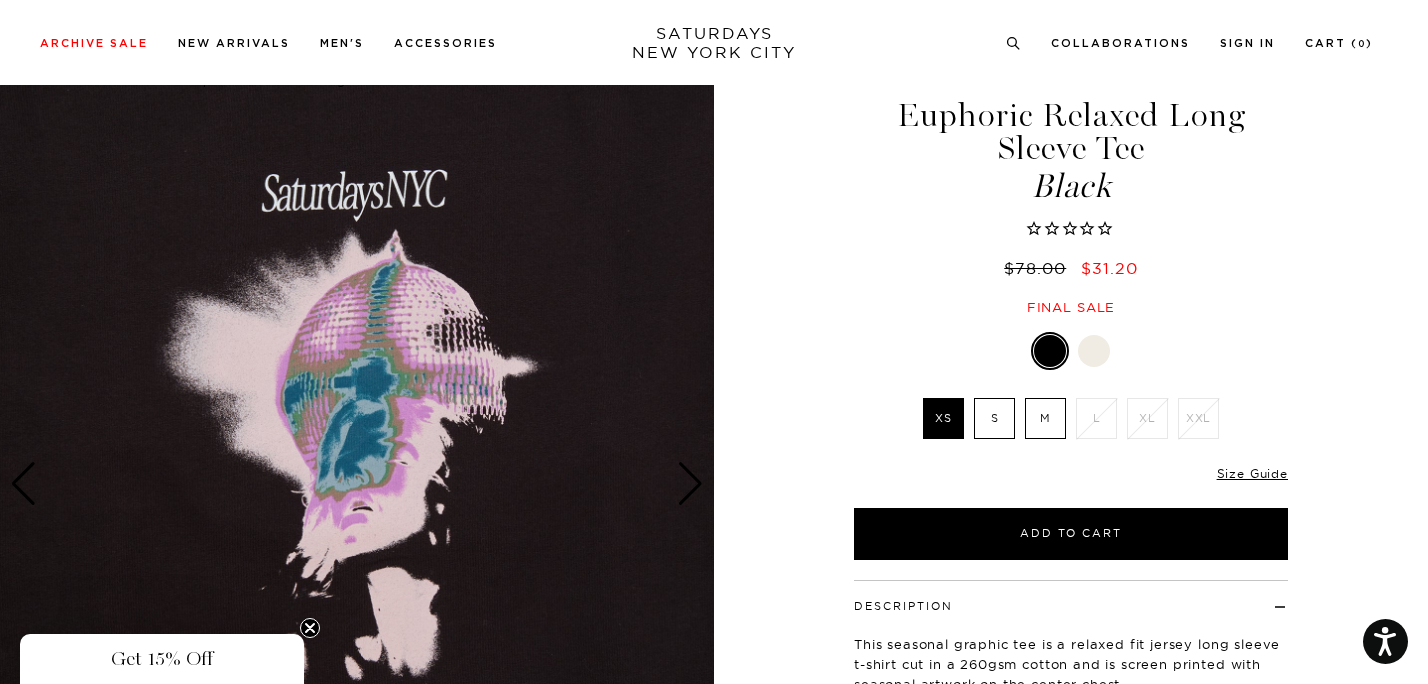 click at bounding box center [357, 484] 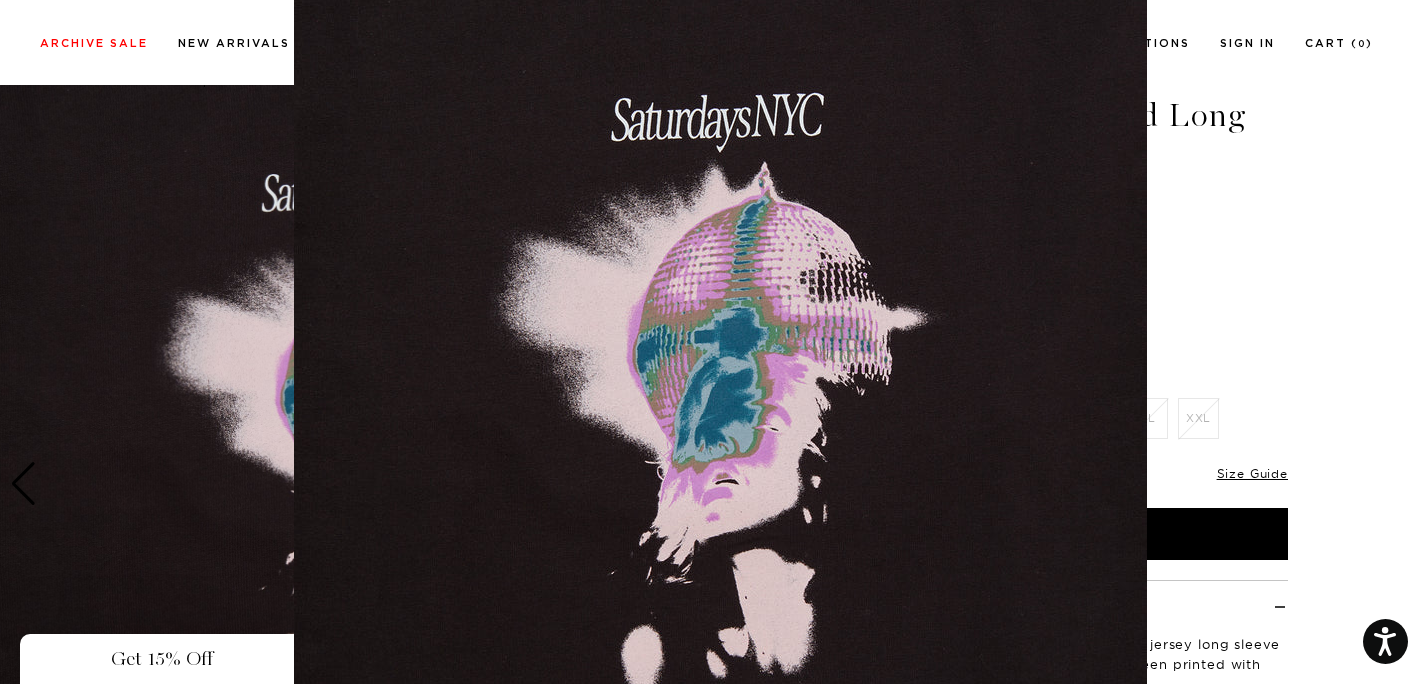 scroll, scrollTop: 57, scrollLeft: 0, axis: vertical 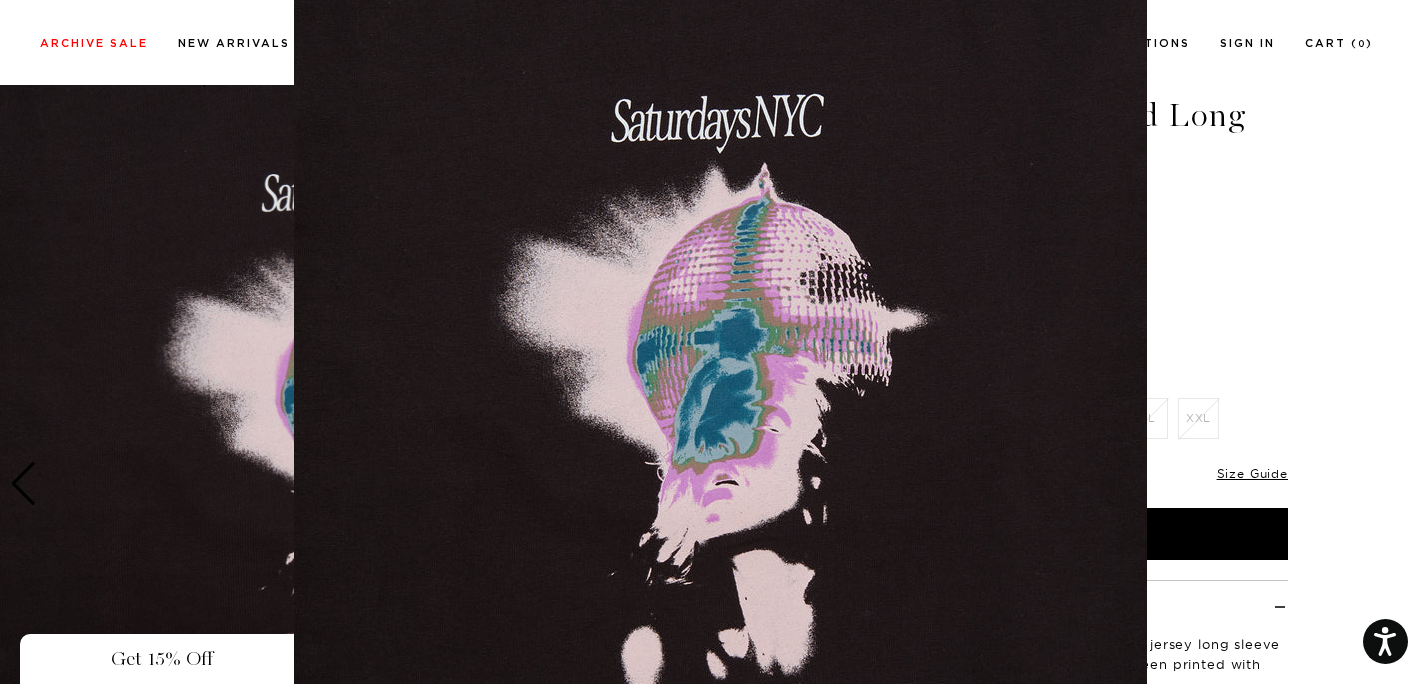 click at bounding box center [720, 455] 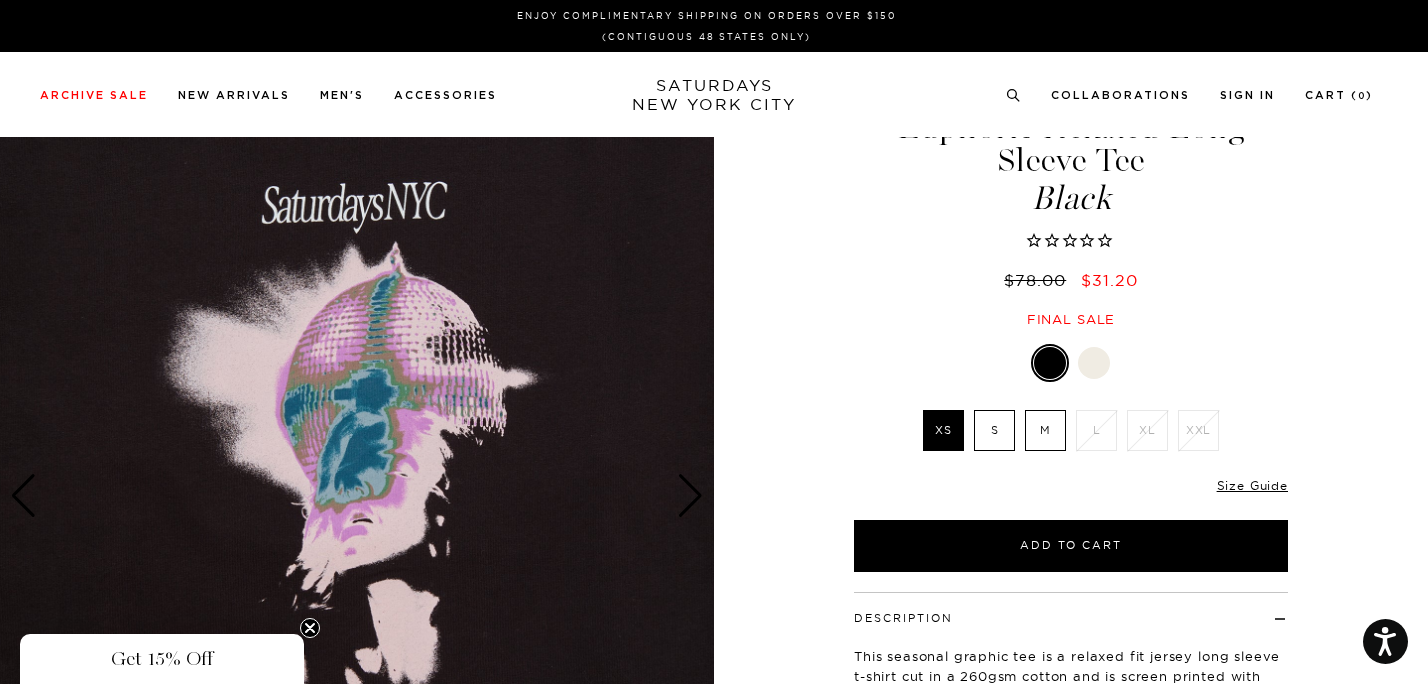 scroll, scrollTop: 0, scrollLeft: 0, axis: both 